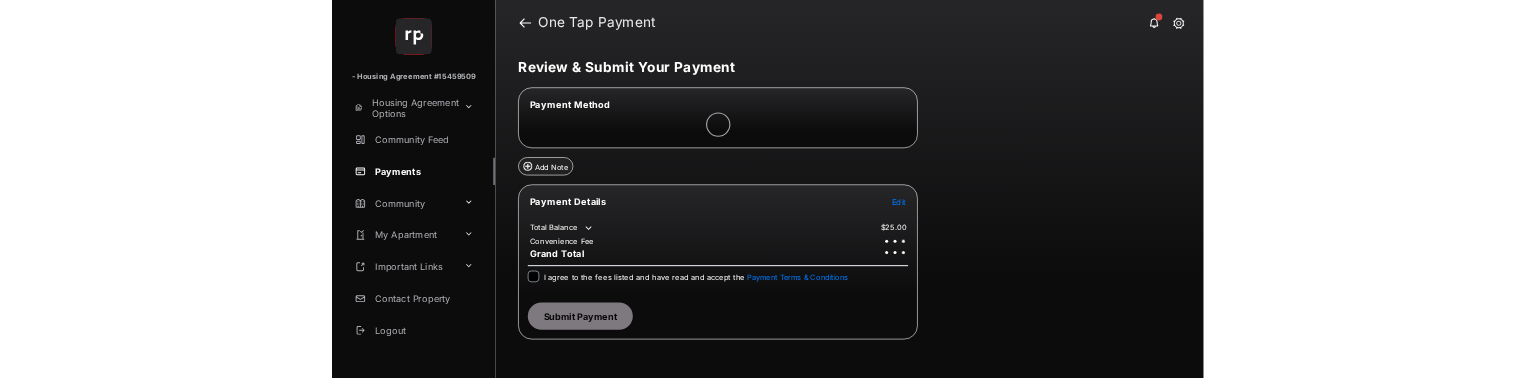 scroll, scrollTop: 0, scrollLeft: 0, axis: both 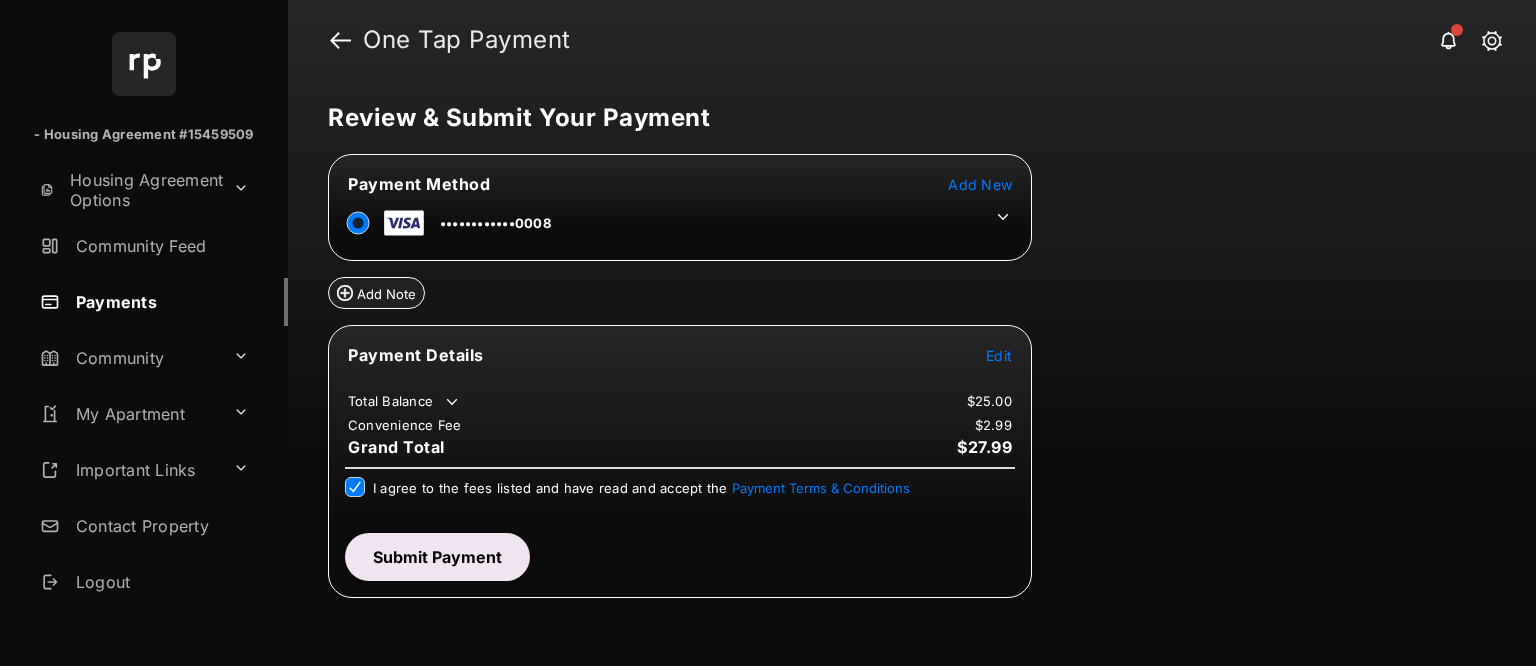 click on "Submit Payment" at bounding box center [437, 557] 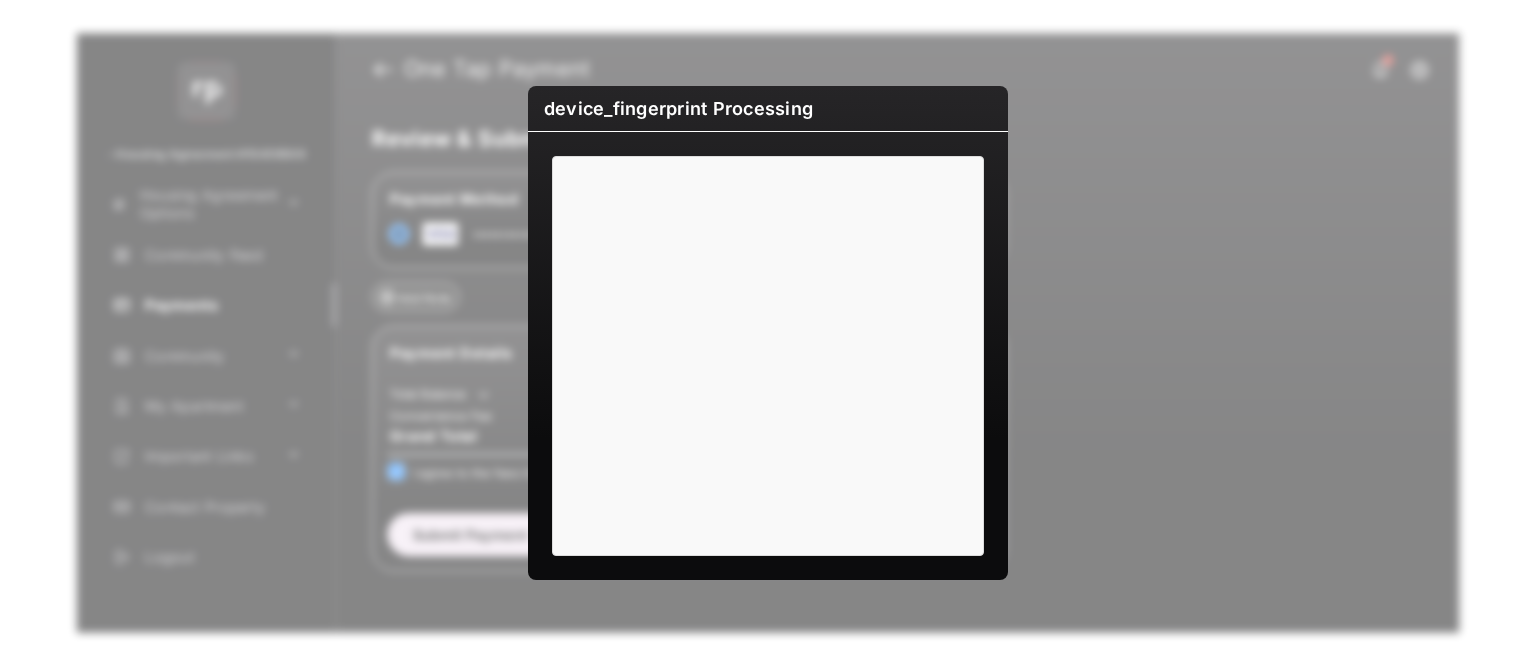 click on "device_fingerprint Processing" at bounding box center (768, 333) 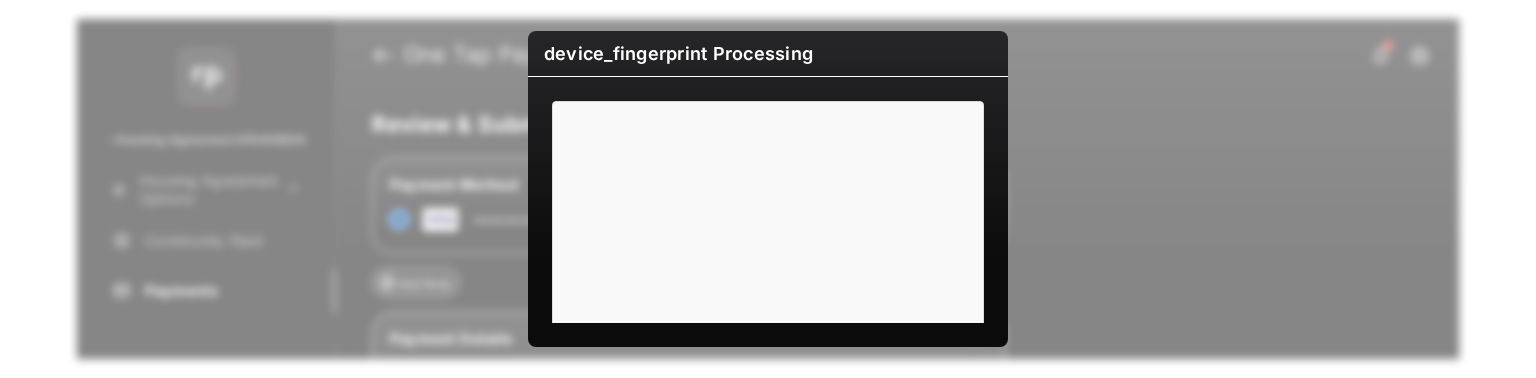 scroll, scrollTop: 178, scrollLeft: 0, axis: vertical 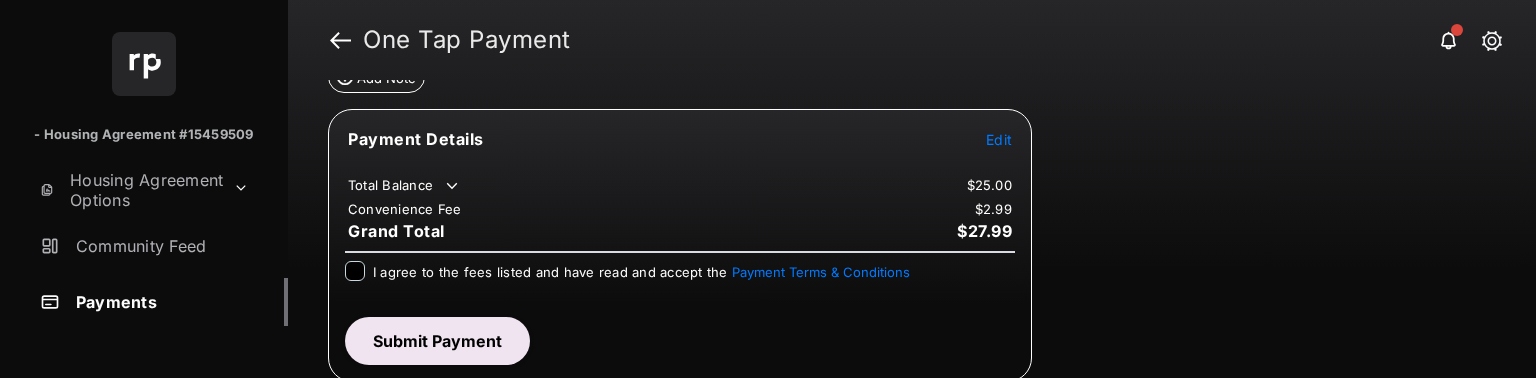 drag, startPoint x: 414, startPoint y: 264, endPoint x: 329, endPoint y: 290, distance: 88.88757 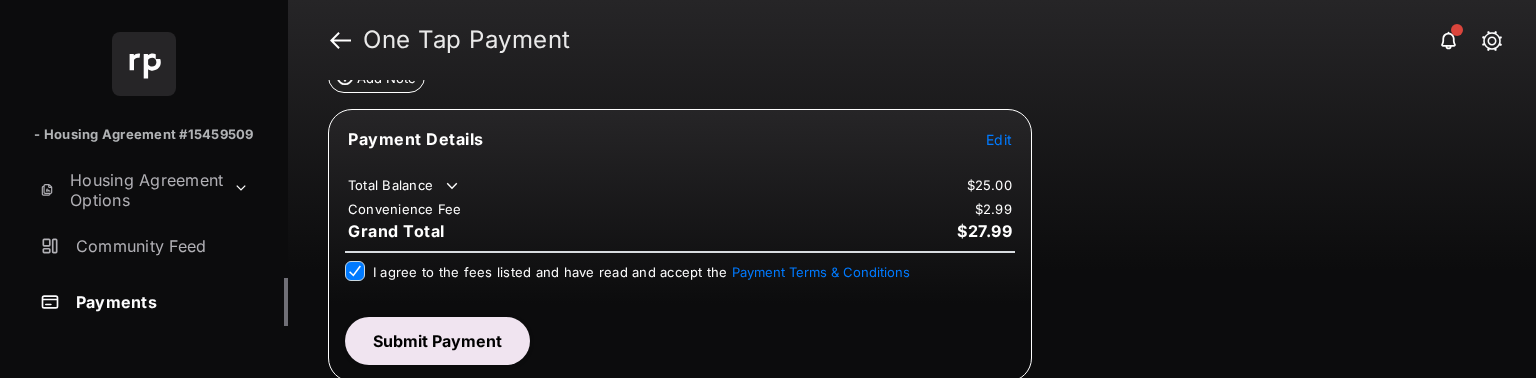 click on "Submit Payment" at bounding box center [437, 341] 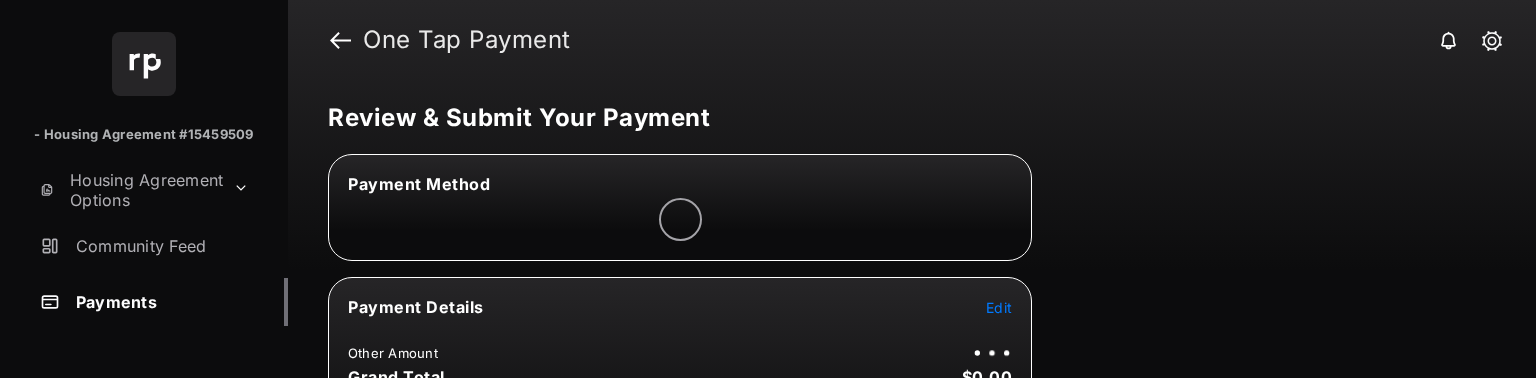 scroll, scrollTop: 0, scrollLeft: 0, axis: both 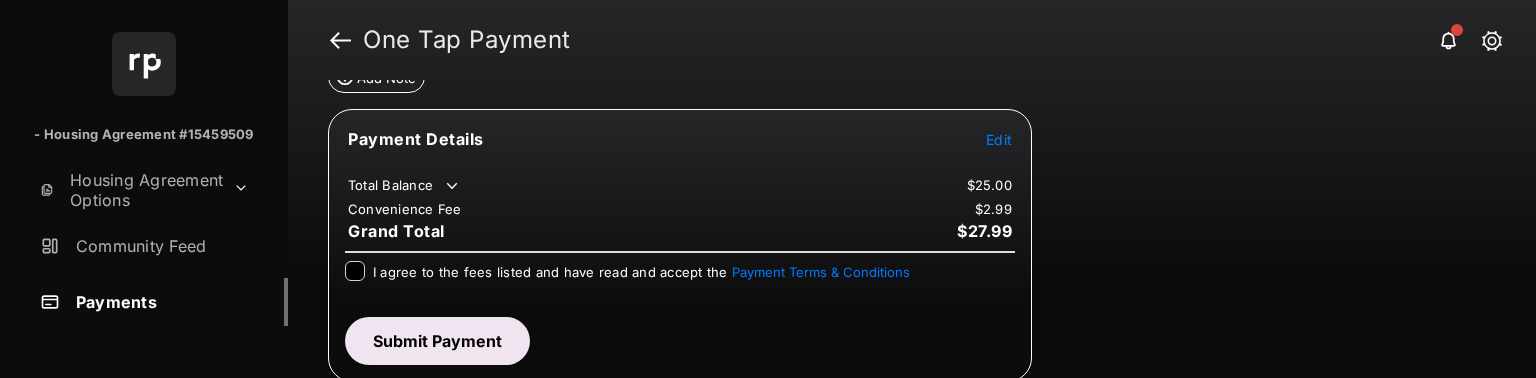 click on "I agree to the fees listed and have read and accept the   Payment Terms & Conditions" at bounding box center (641, 272) 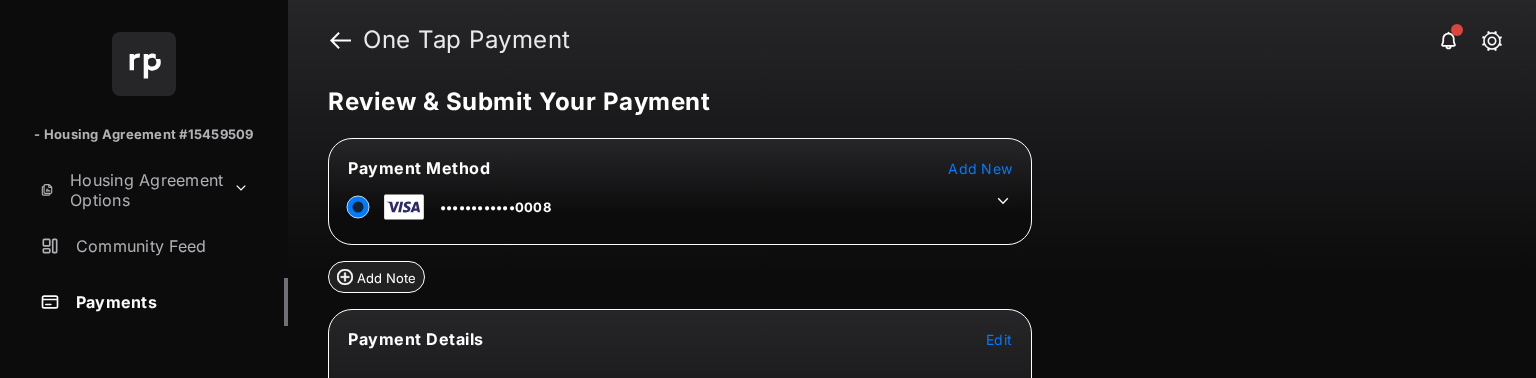 scroll, scrollTop: 216, scrollLeft: 0, axis: vertical 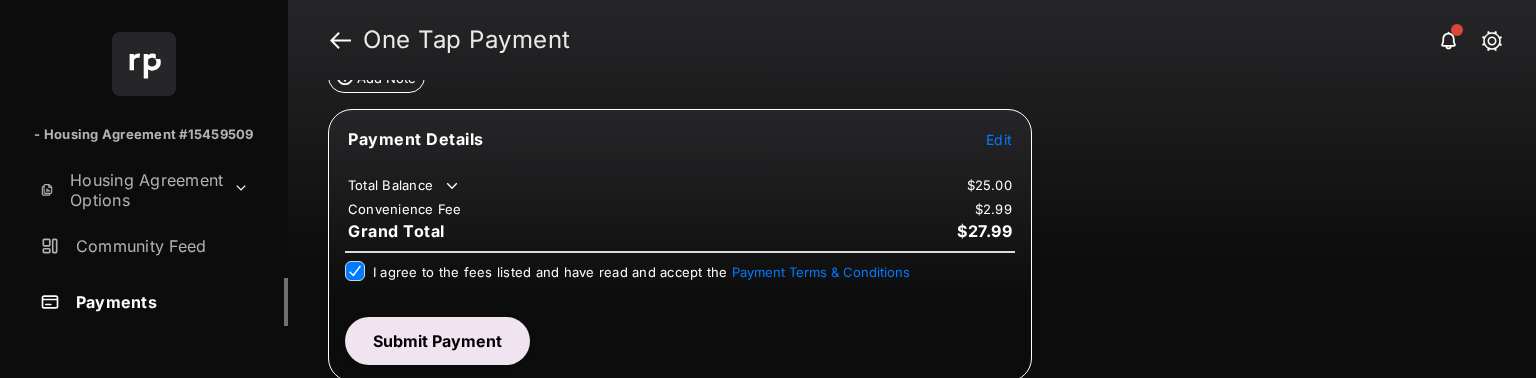 click on "Submit Payment" at bounding box center [437, 341] 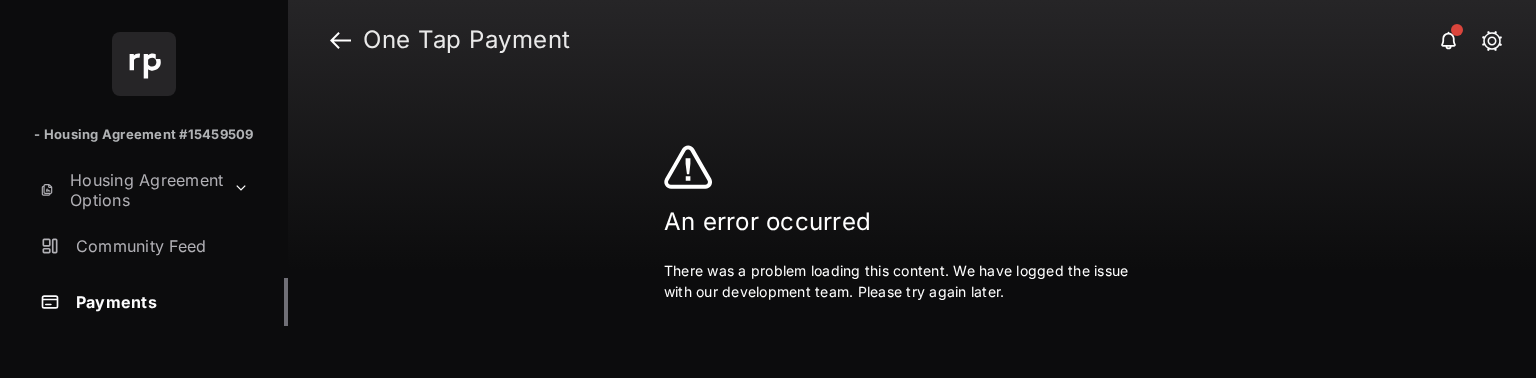 click on "There was a problem loading this content. We have logged the issue with our development team. Please try again later." at bounding box center (912, 281) 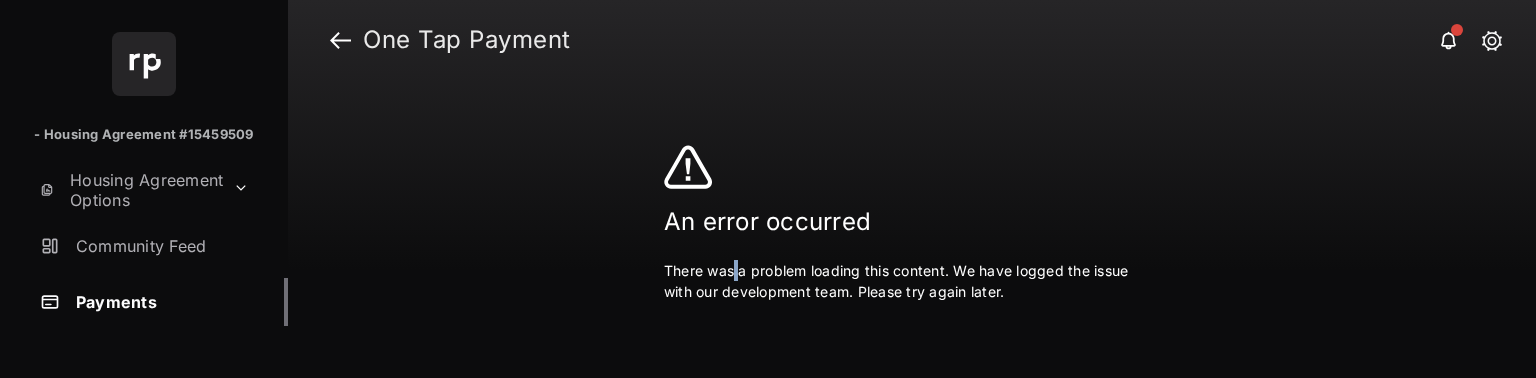 click on "There was a problem loading this content. We have logged the issue with our development team. Please try again later." at bounding box center (912, 281) 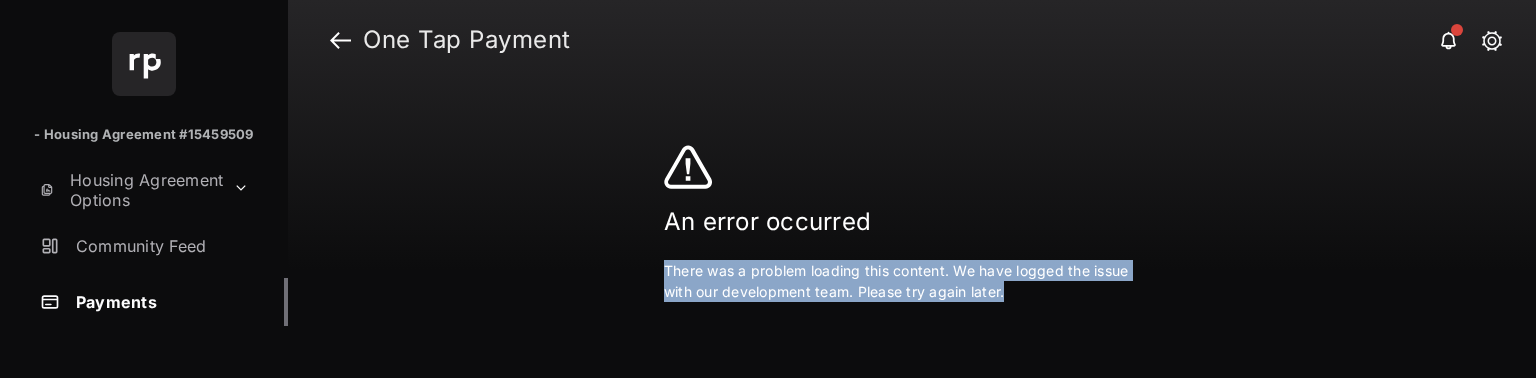 click on "There was a problem loading this content. We have logged the issue with our development team. Please try again later." at bounding box center (912, 281) 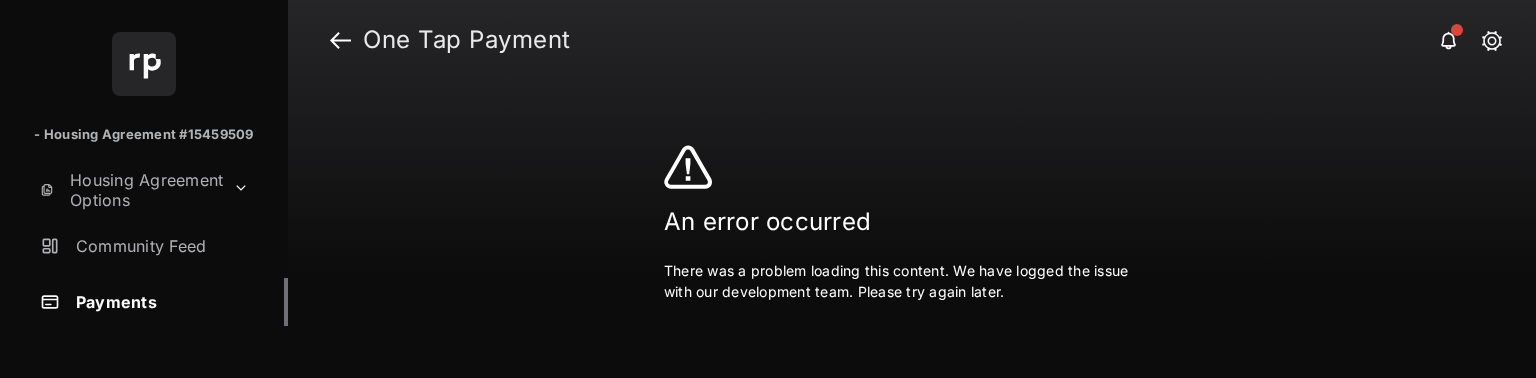 click on "One Tap Payment" at bounding box center [467, 40] 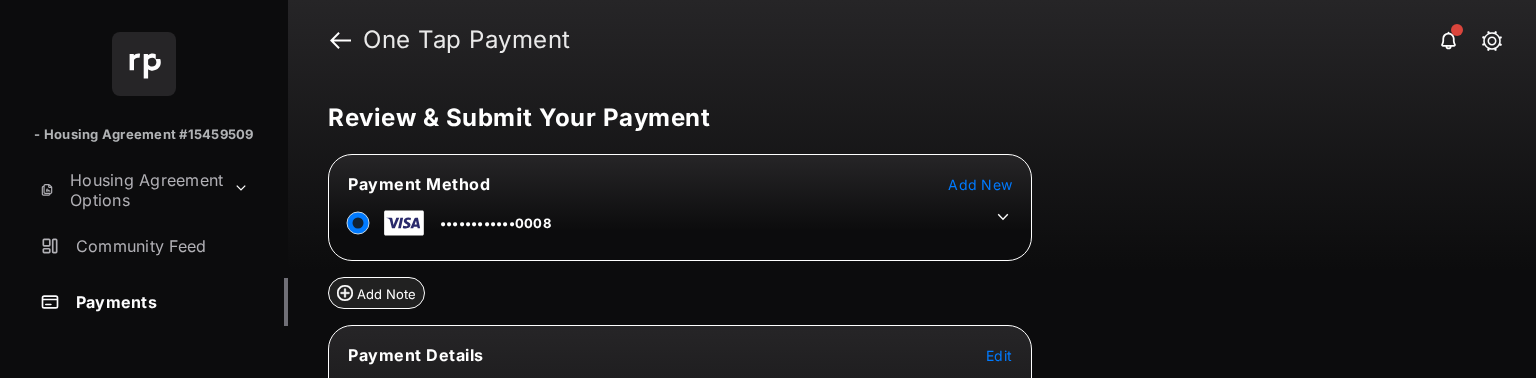 scroll, scrollTop: 0, scrollLeft: 0, axis: both 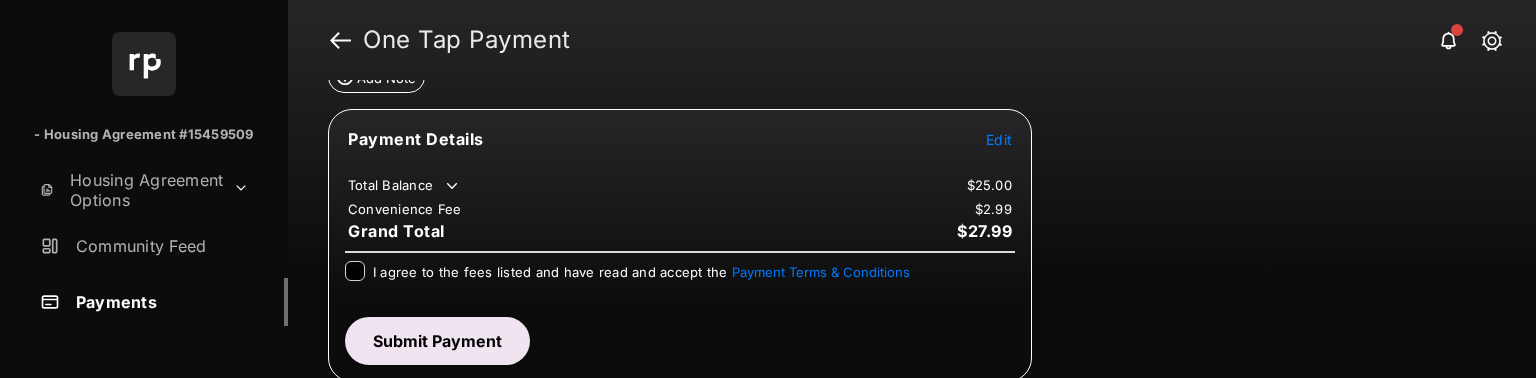 click on "I agree to the fees listed and have read and accept the   Payment Terms & Conditions" at bounding box center [641, 272] 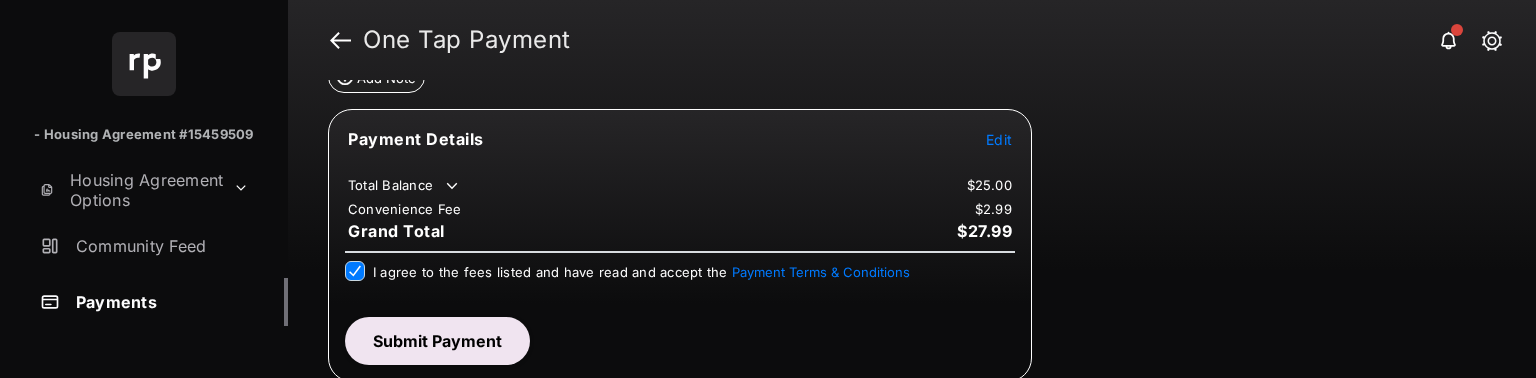 click on "Submit Payment" at bounding box center [437, 341] 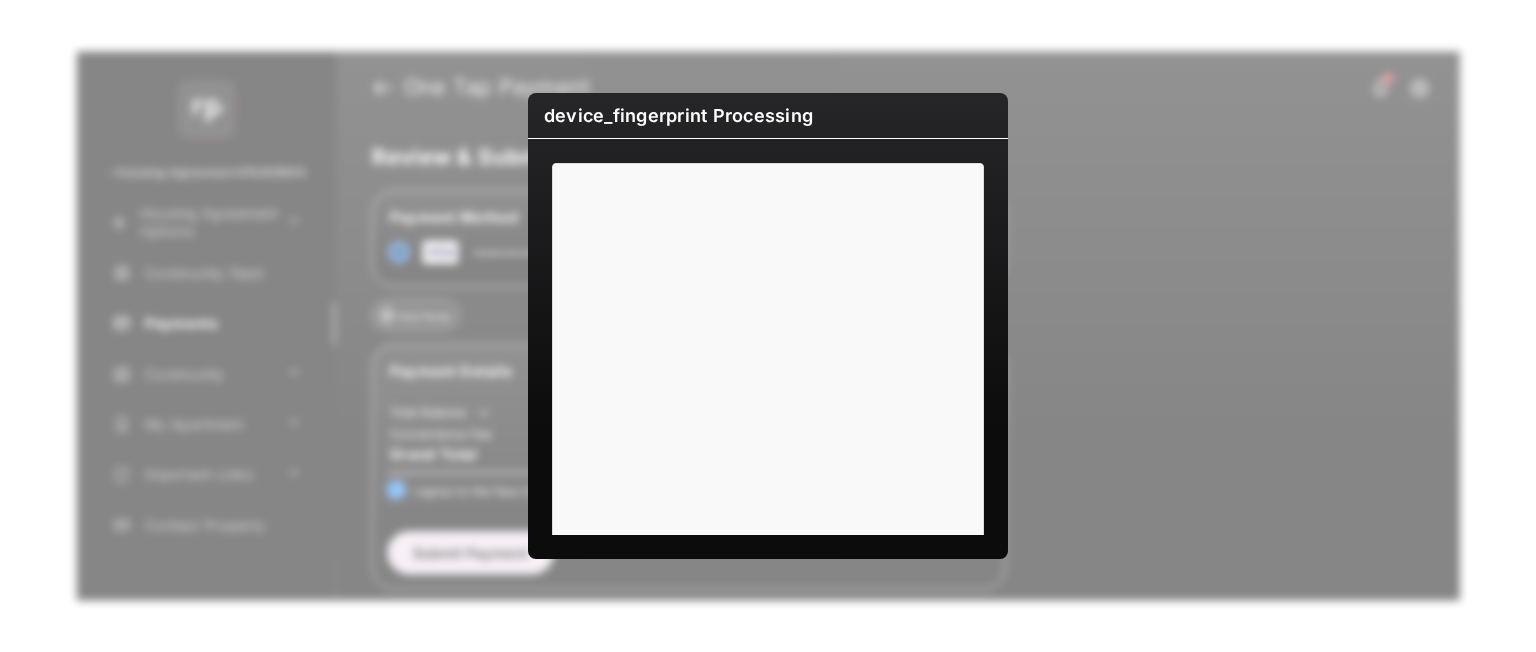 scroll, scrollTop: 0, scrollLeft: 0, axis: both 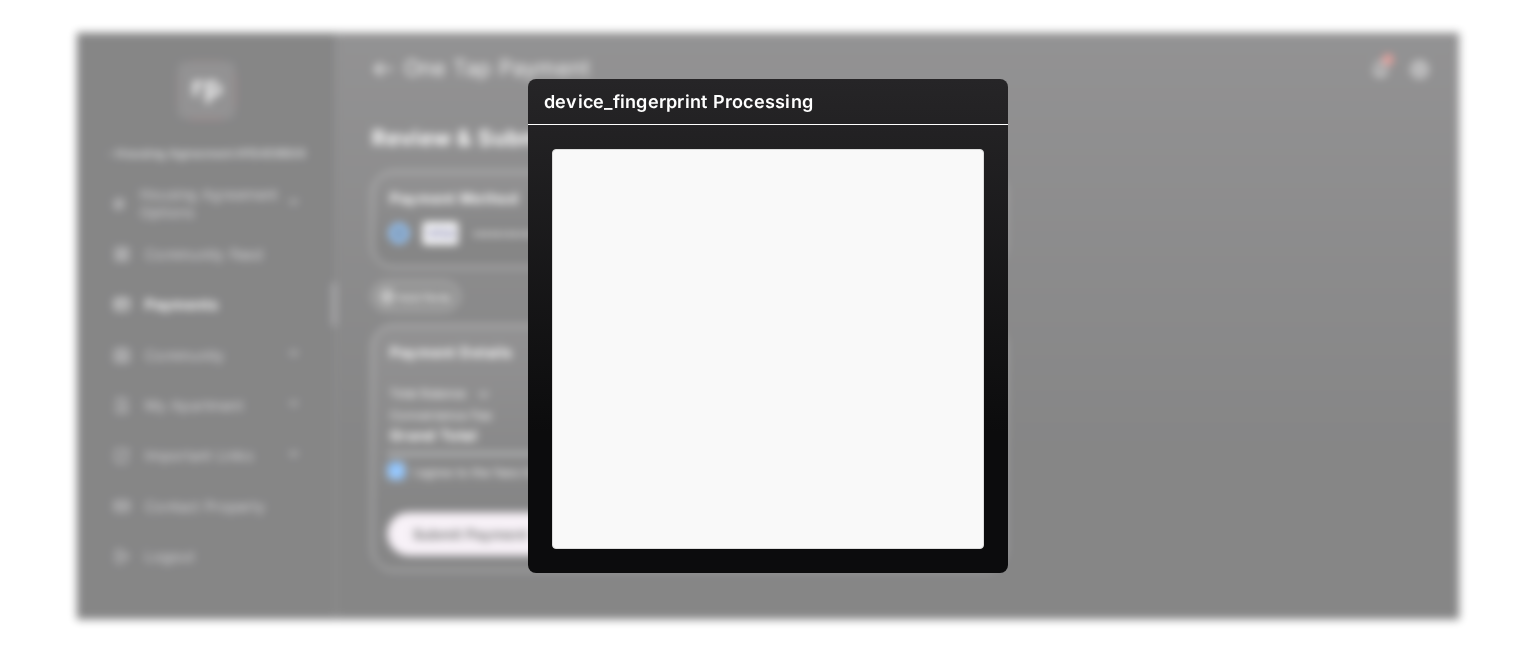 click on "device_fingerprint Processing" at bounding box center (768, 102) 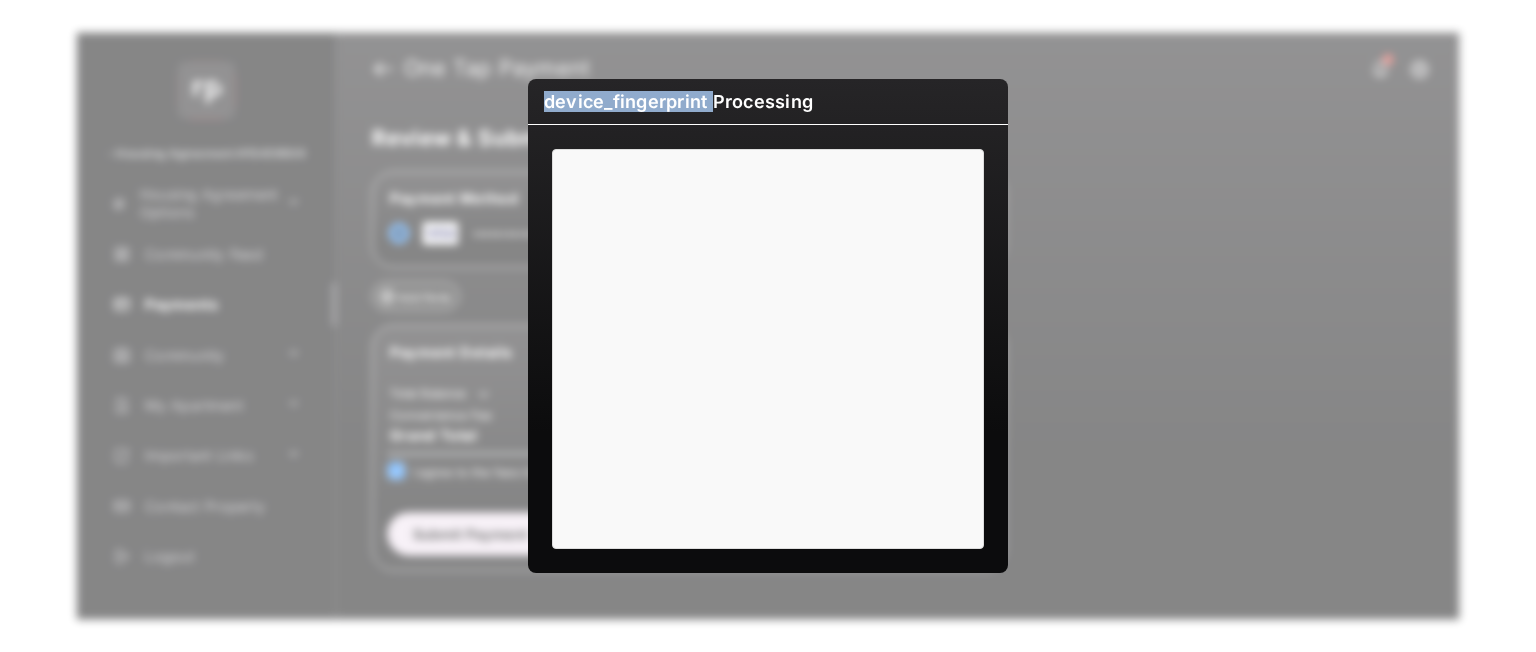 click on "device_fingerprint Processing" at bounding box center [768, 102] 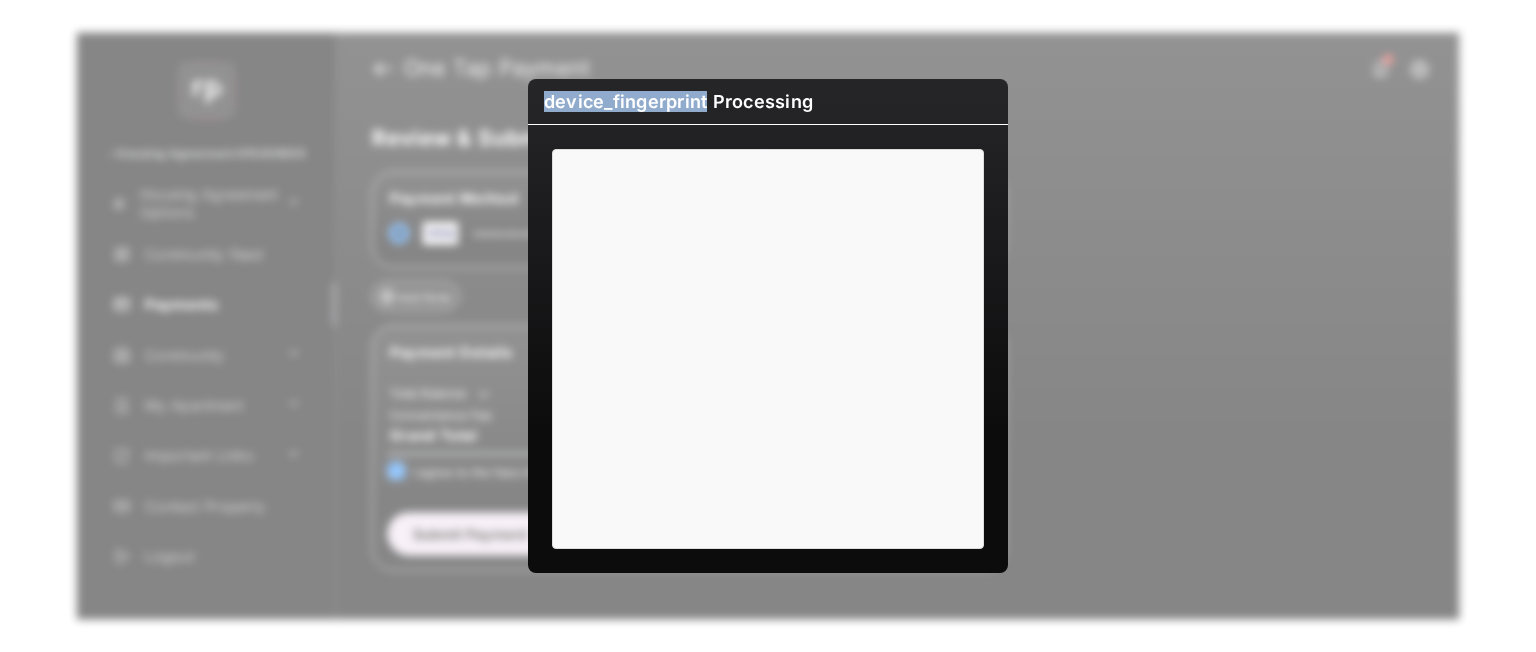 click on "device_fingerprint Processing" at bounding box center [768, 102] 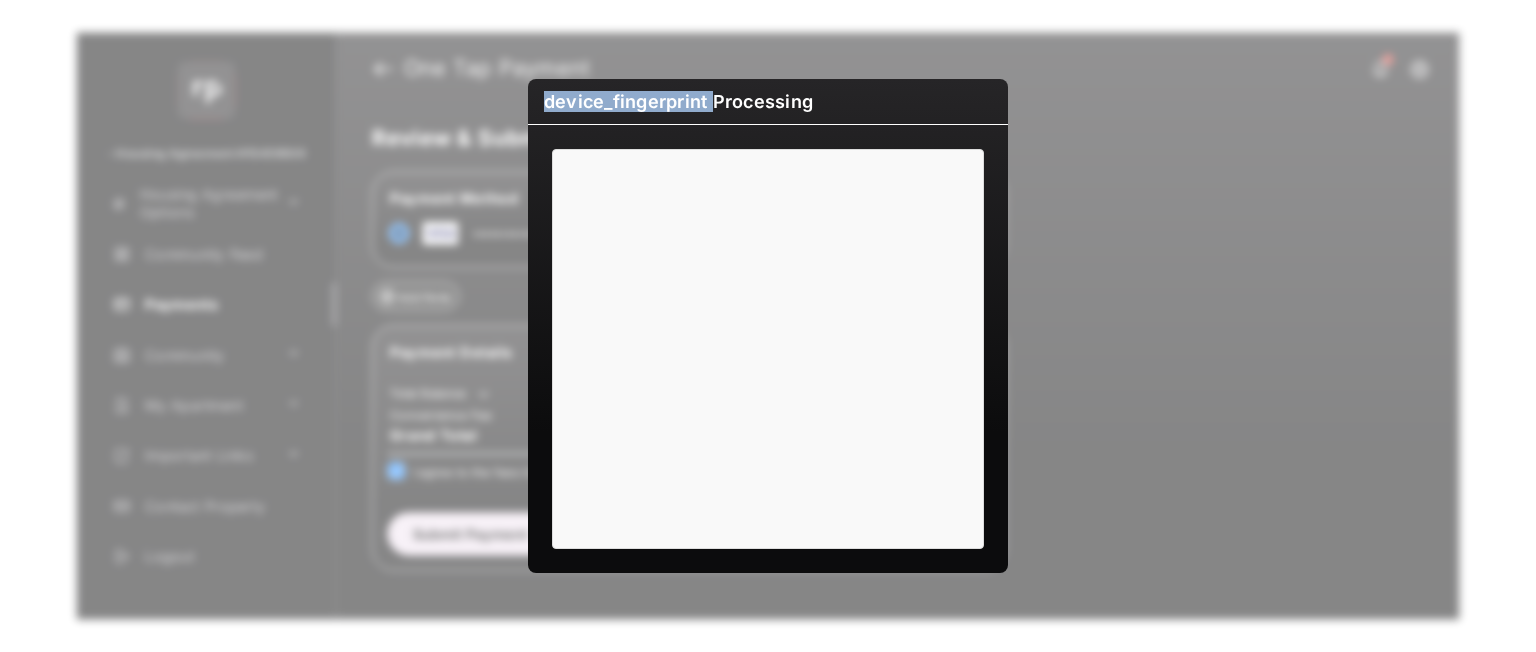 click on "device_fingerprint Processing" at bounding box center (768, 102) 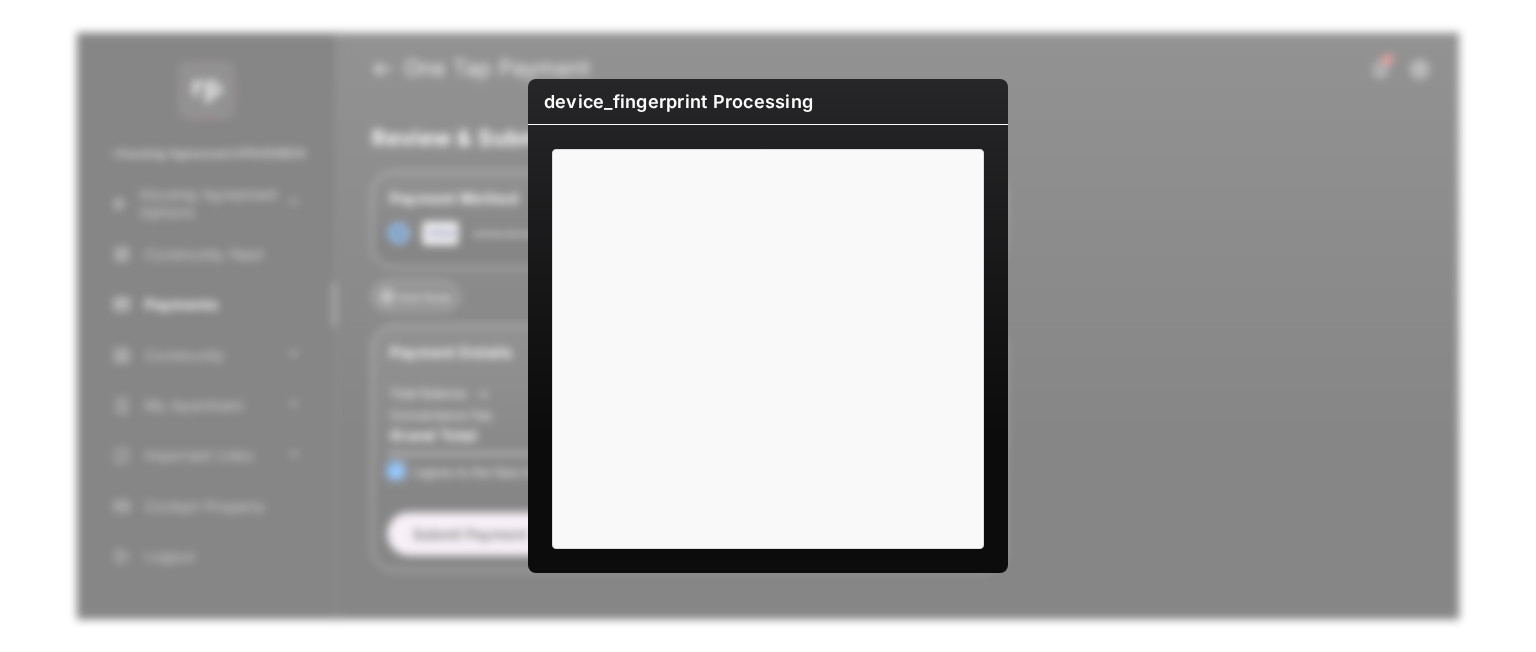 click on "device_fingerprint Processing" at bounding box center (768, 326) 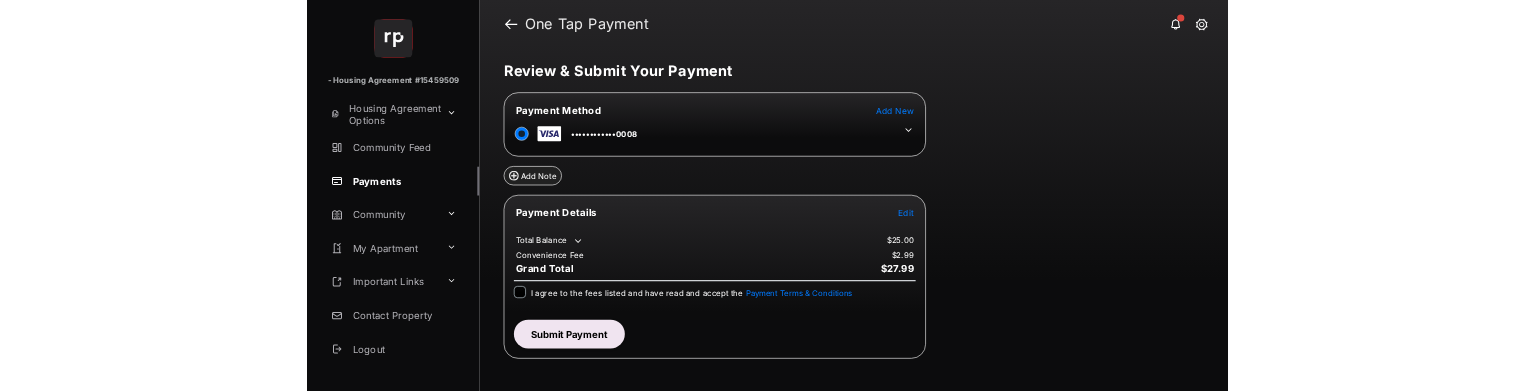 scroll, scrollTop: 0, scrollLeft: 0, axis: both 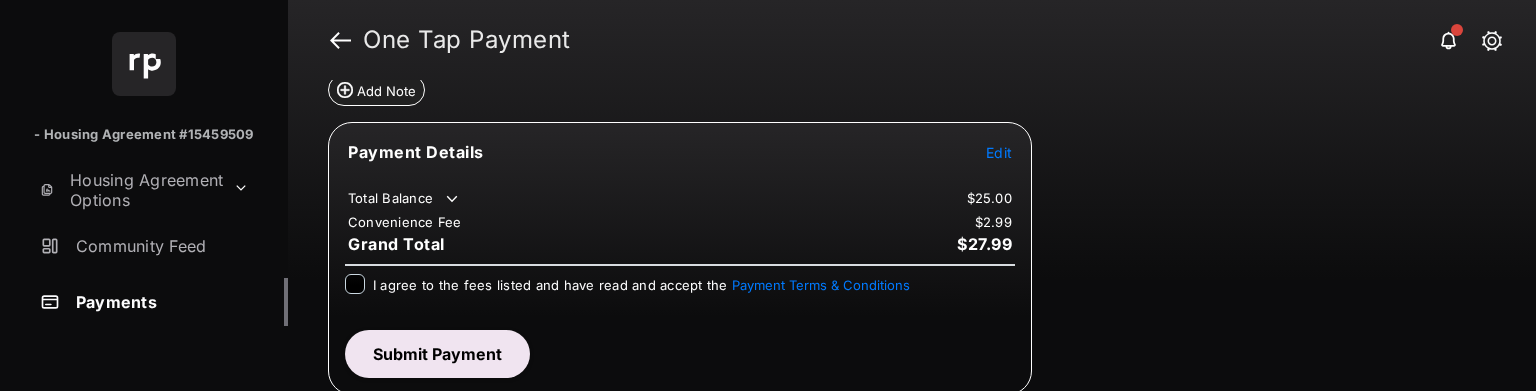 click on "I agree to the fees listed and have read and accept the   Payment Terms & Conditions" at bounding box center [641, 285] 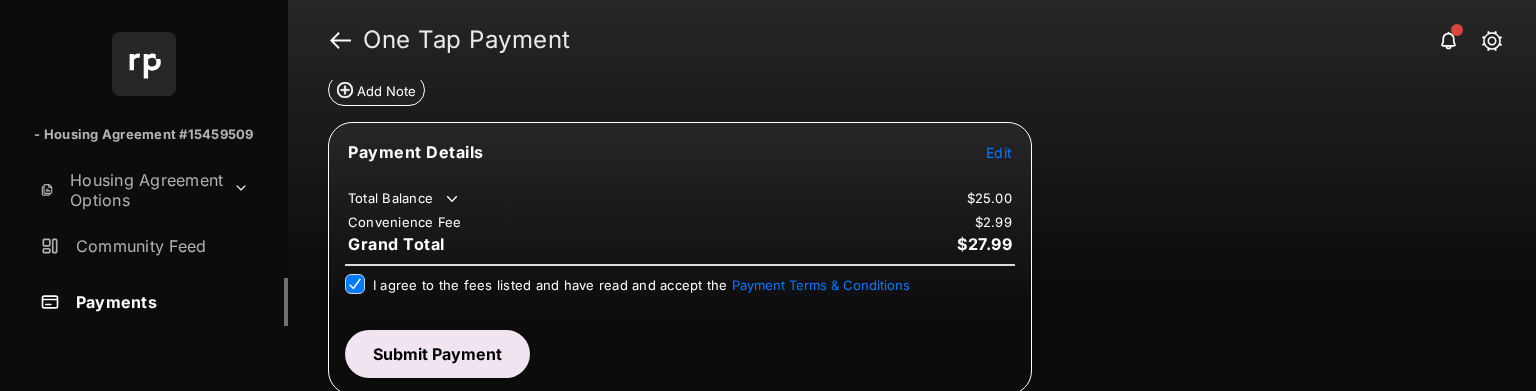 click on "Submit Payment" at bounding box center [437, 354] 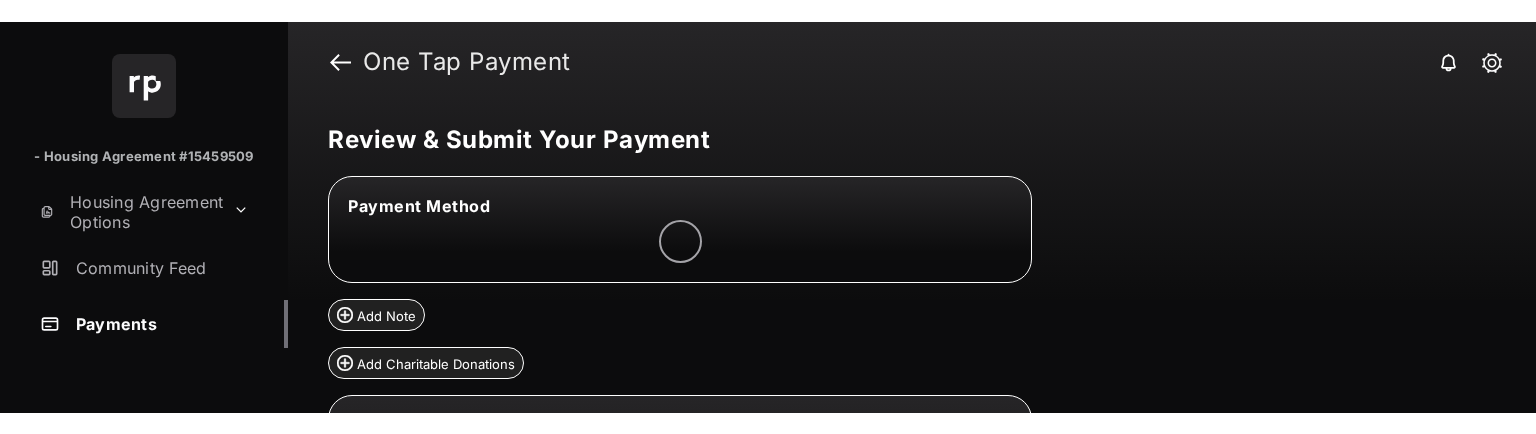 scroll, scrollTop: 0, scrollLeft: 0, axis: both 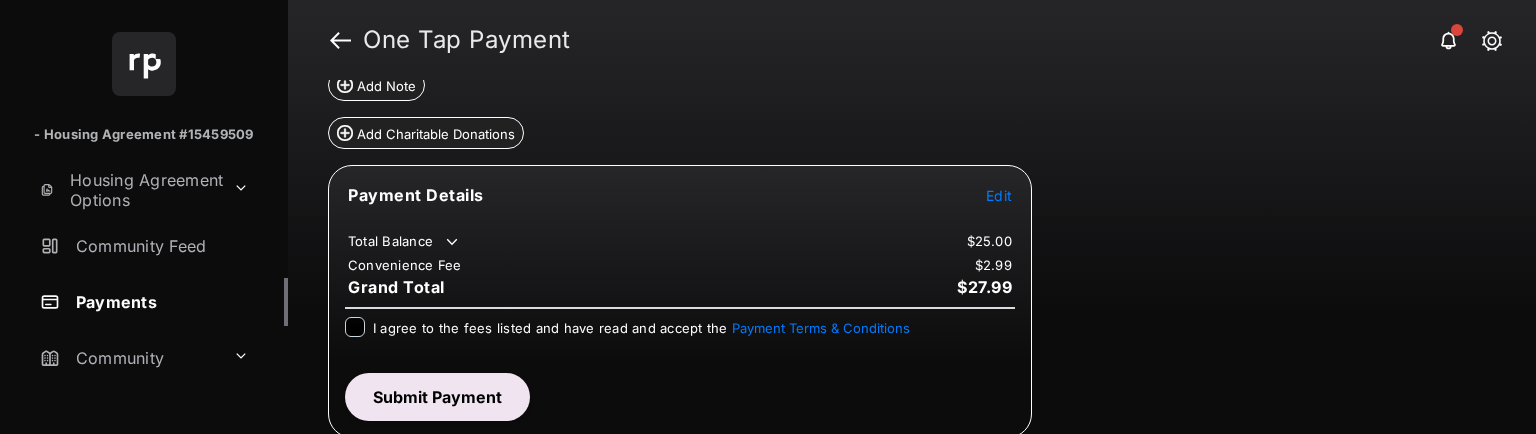 click on "I agree to the fees listed and have read and accept the   Payment Terms & Conditions" at bounding box center [680, 329] 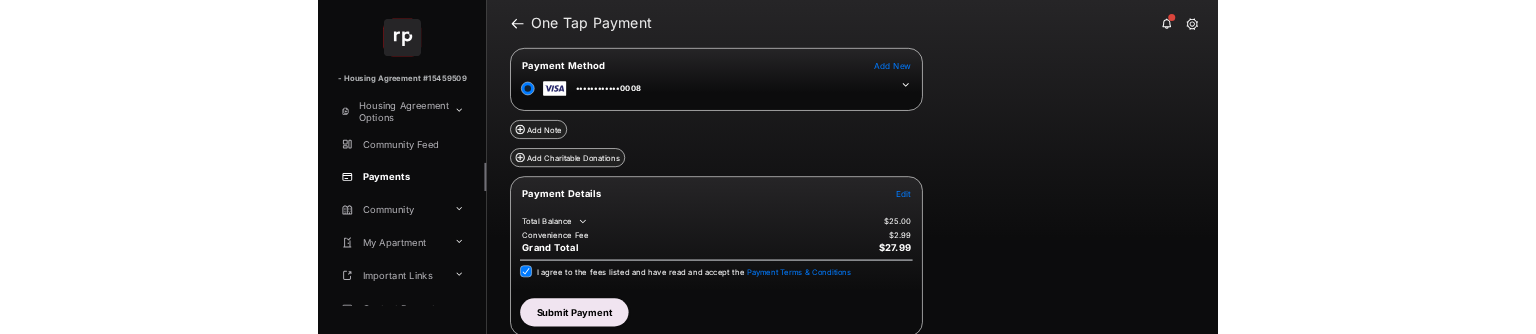 scroll, scrollTop: 66, scrollLeft: 0, axis: vertical 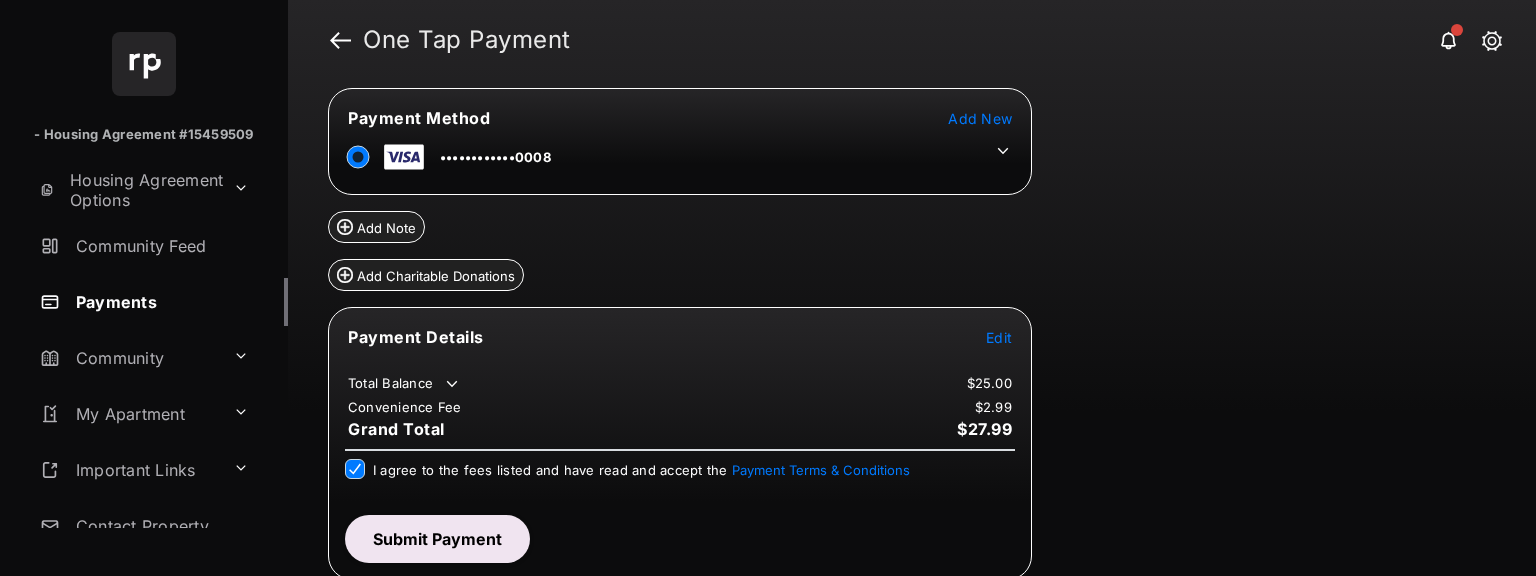 click on "Submit Payment" at bounding box center (437, 539) 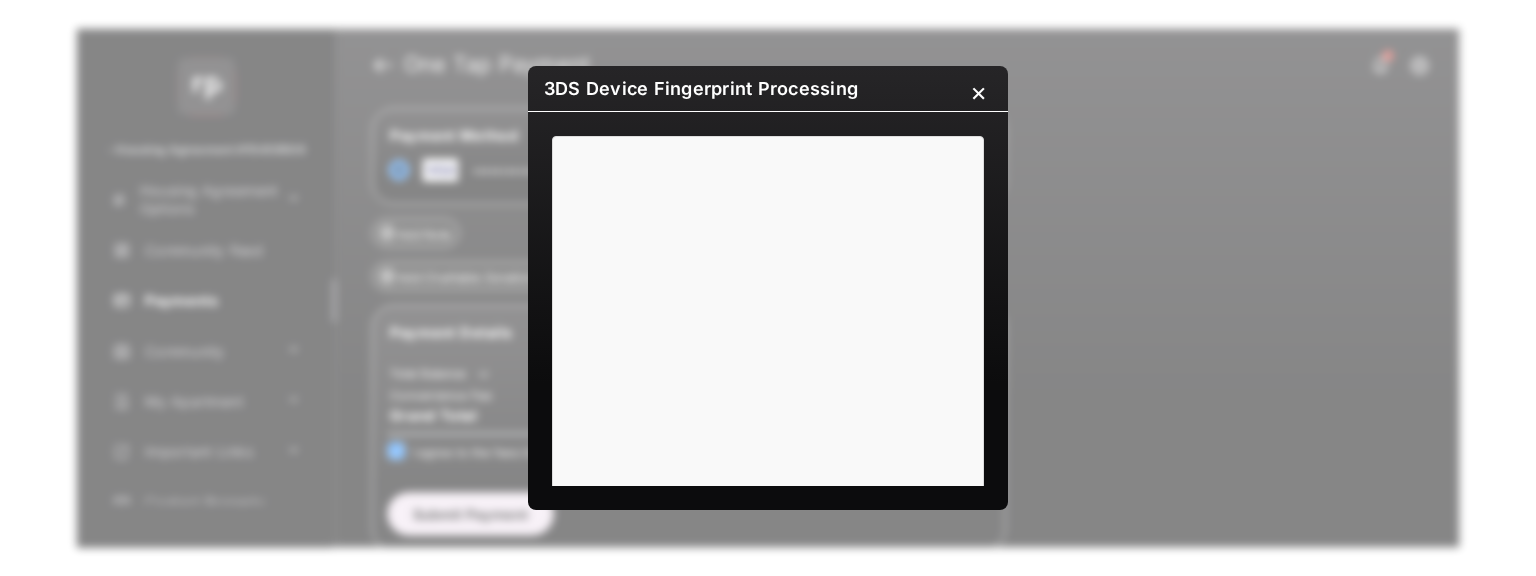 click on "×" at bounding box center (978, 98) 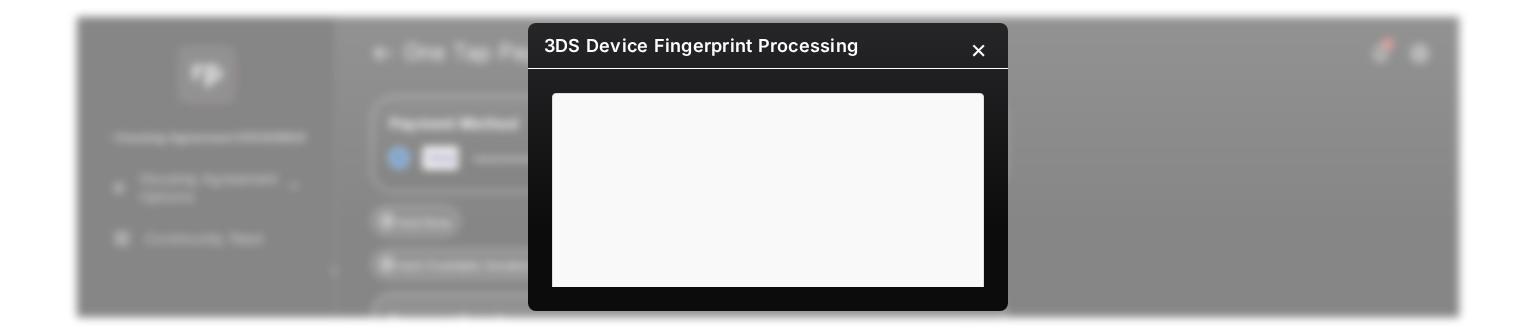 click on "×" at bounding box center [978, 55] 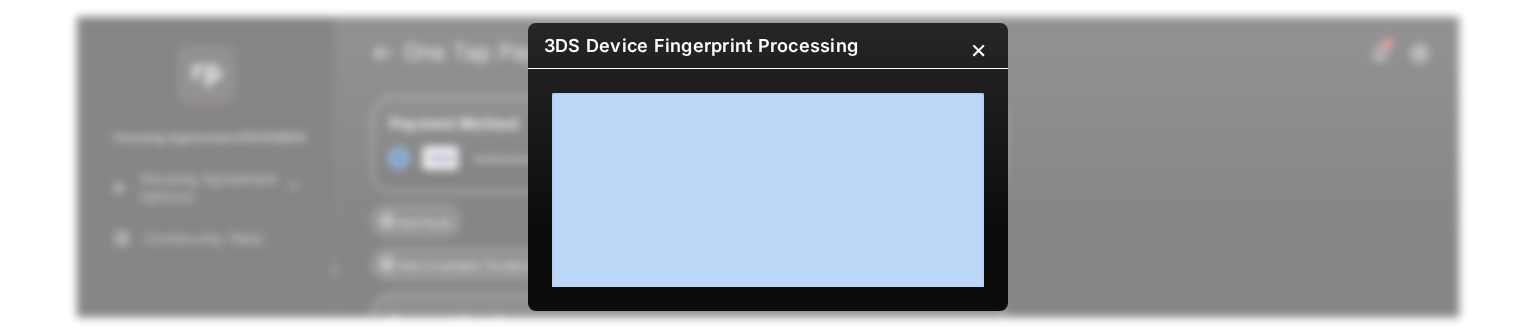 click on "×" at bounding box center [978, 55] 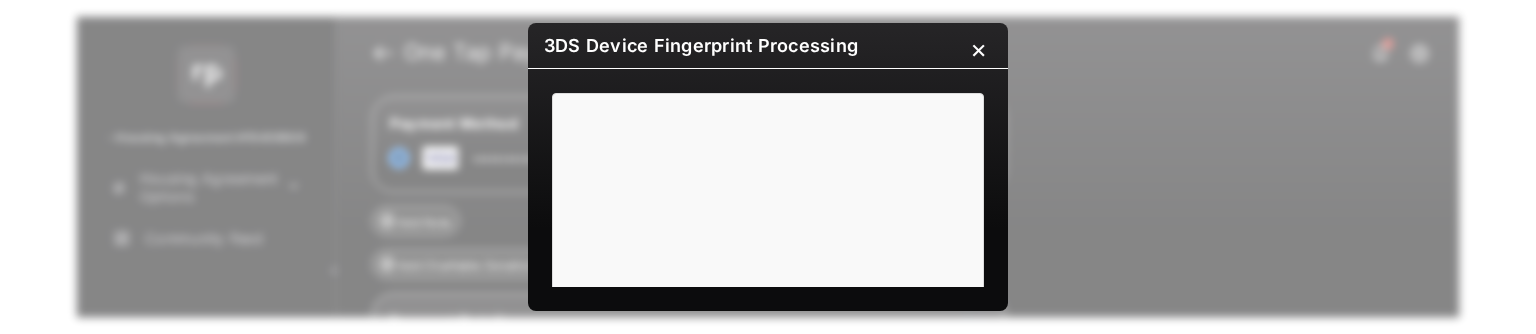 click on "×" at bounding box center (978, 55) 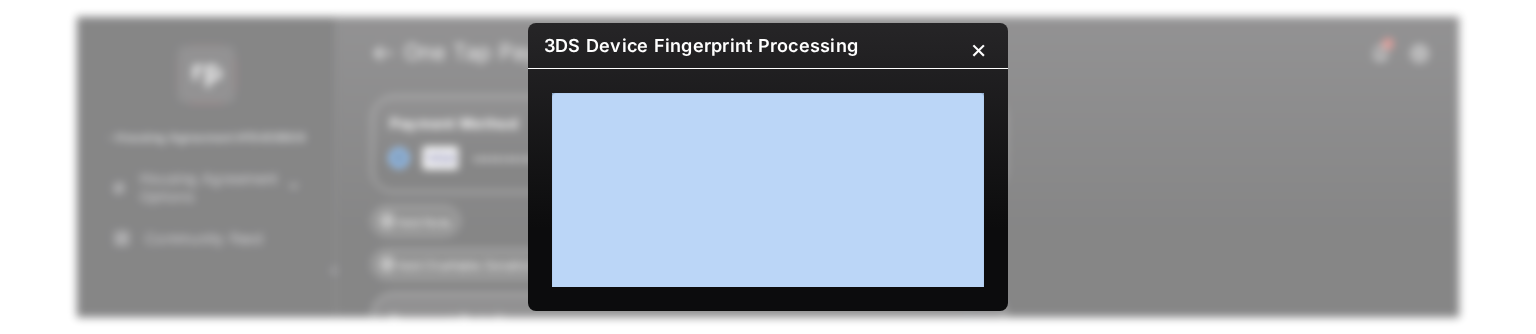 click on "×" at bounding box center (978, 55) 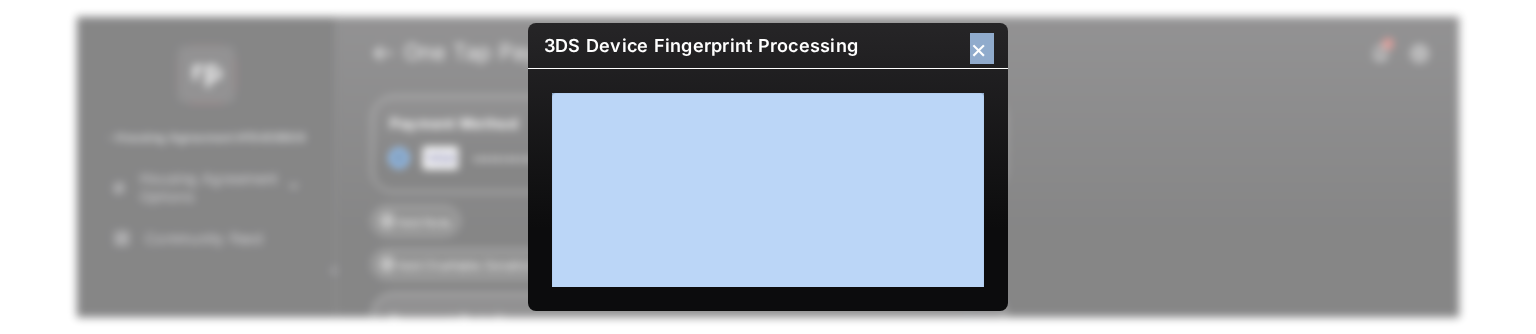 click on "×" at bounding box center (978, 55) 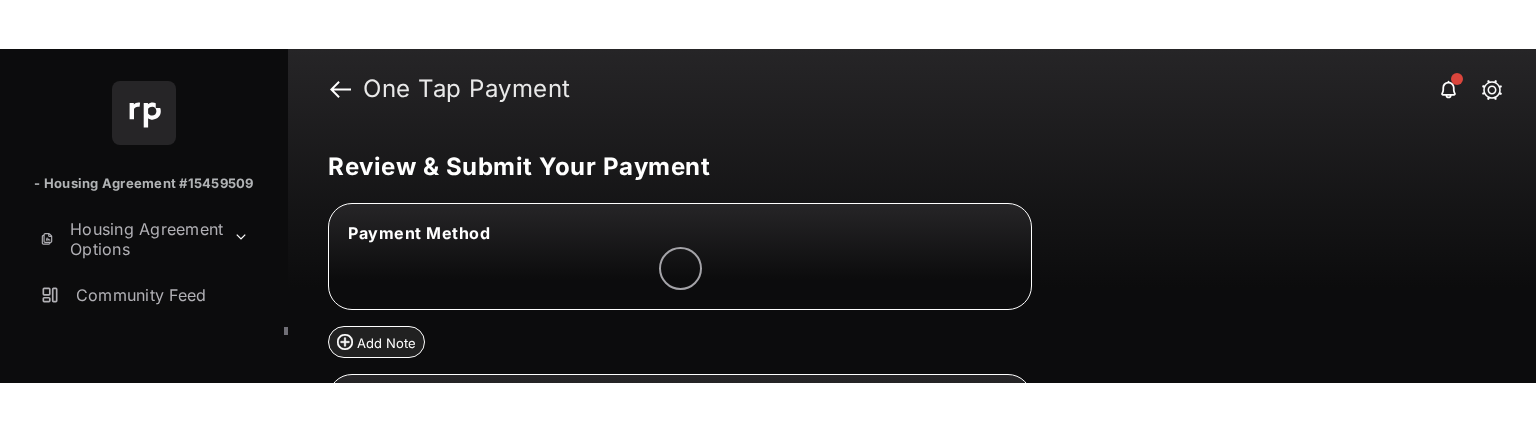 scroll, scrollTop: 0, scrollLeft: 0, axis: both 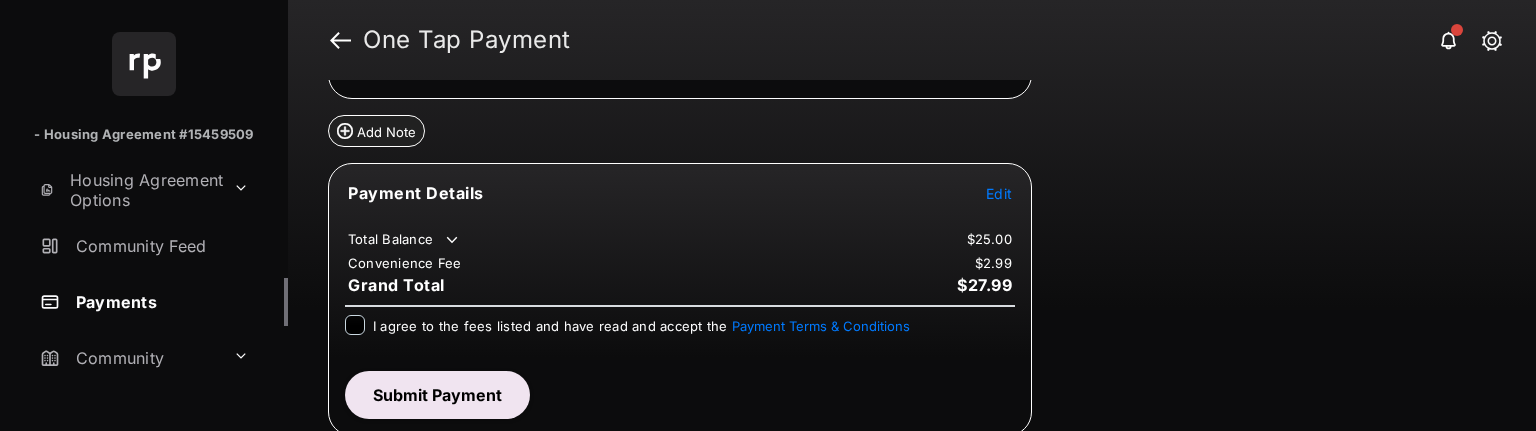 click on "I agree to the fees listed and have read and accept the   Payment Terms & Conditions" at bounding box center (680, 327) 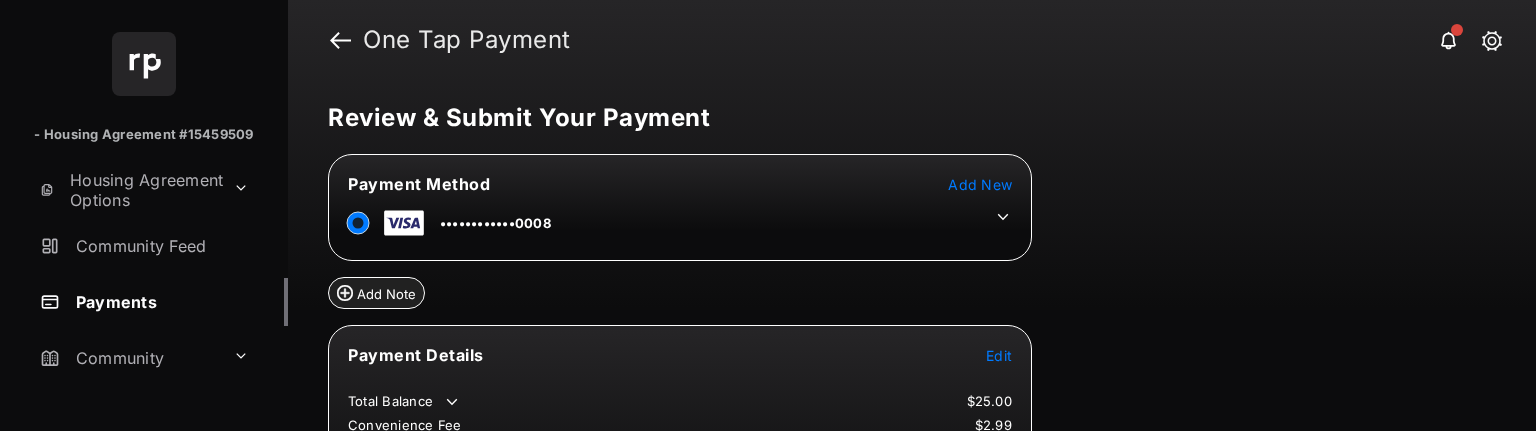 scroll, scrollTop: 163, scrollLeft: 0, axis: vertical 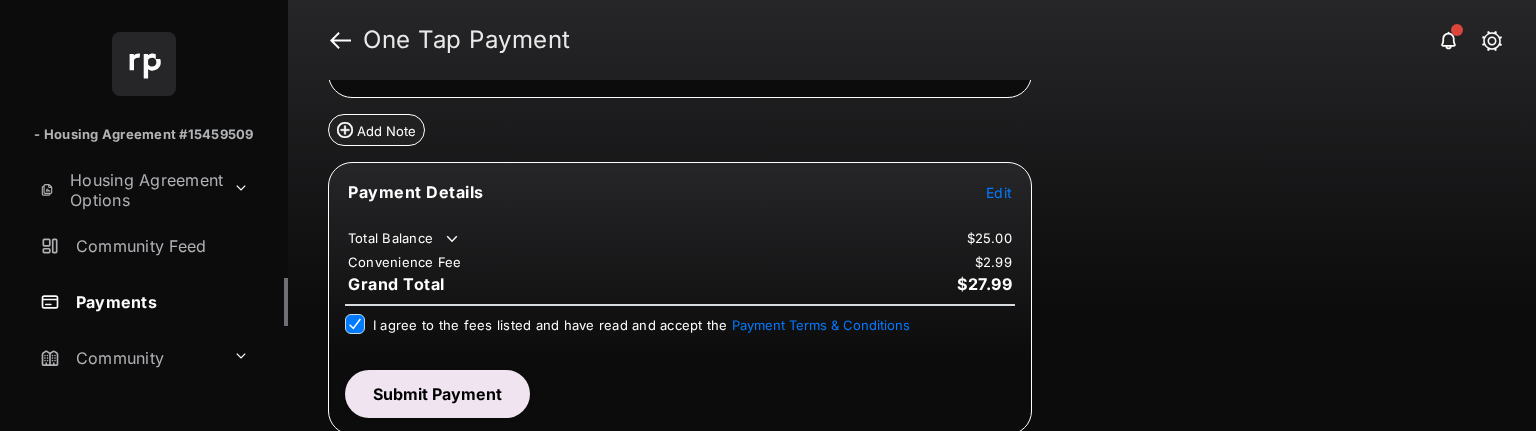click on "Submit Payment" at bounding box center [437, 394] 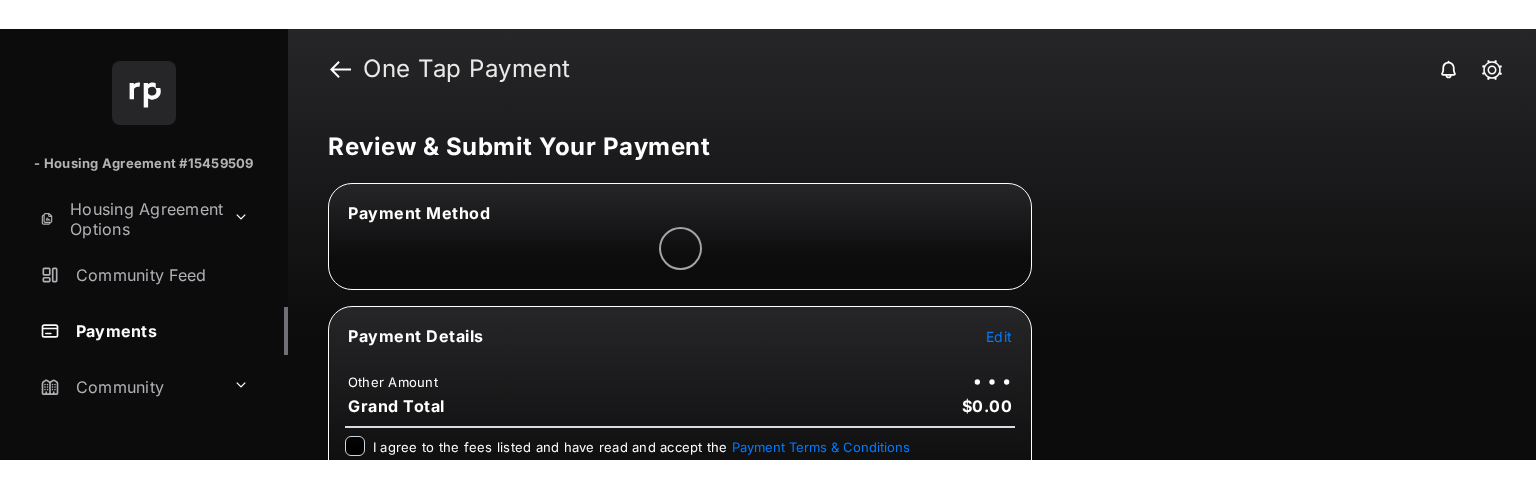 scroll, scrollTop: 0, scrollLeft: 0, axis: both 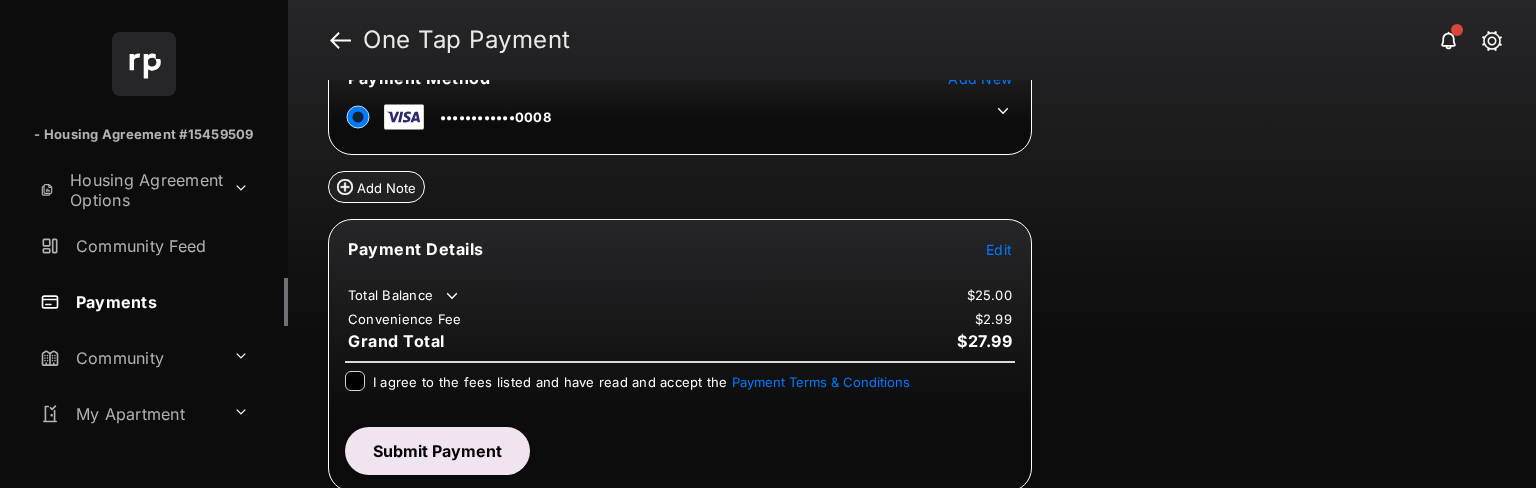 drag, startPoint x: 483, startPoint y: 371, endPoint x: 374, endPoint y: 436, distance: 126.90942 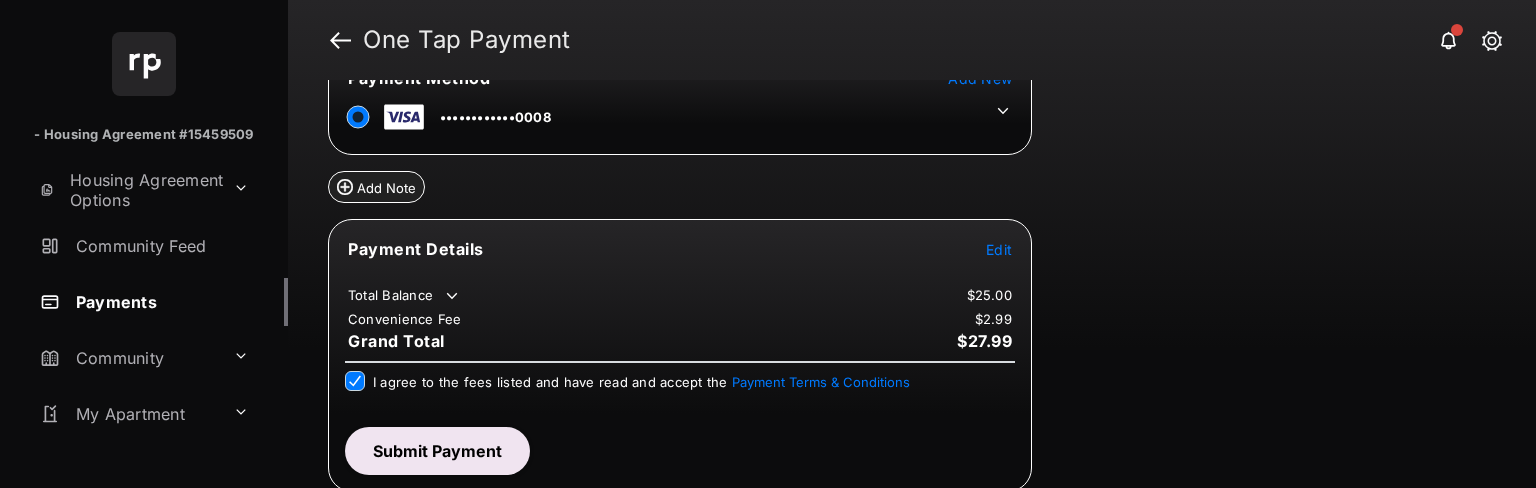 click on "Review & Submit Your Payment Payment Method Add New ••••••••••••0008 Add Note Payment Details Edit Total Balance $25.00 Convenience Fee $2.99 Grand Total $27.99 I agree to the fees listed and have read and accept the   Payment Terms & Conditions Submit Payment" at bounding box center (912, 284) 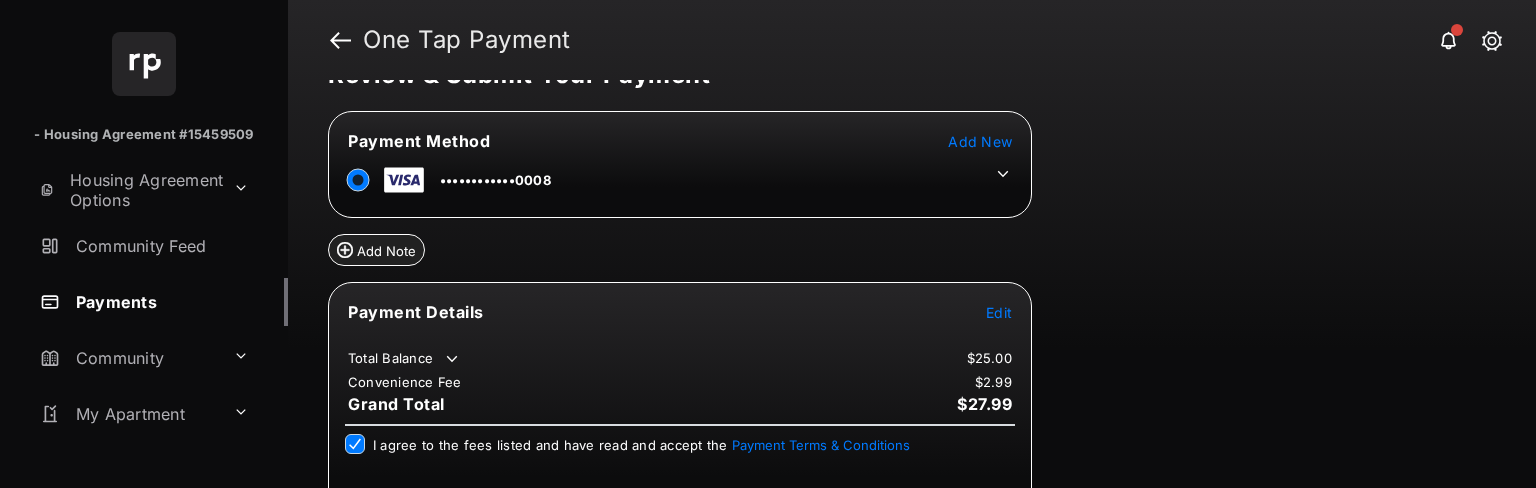 scroll, scrollTop: 106, scrollLeft: 0, axis: vertical 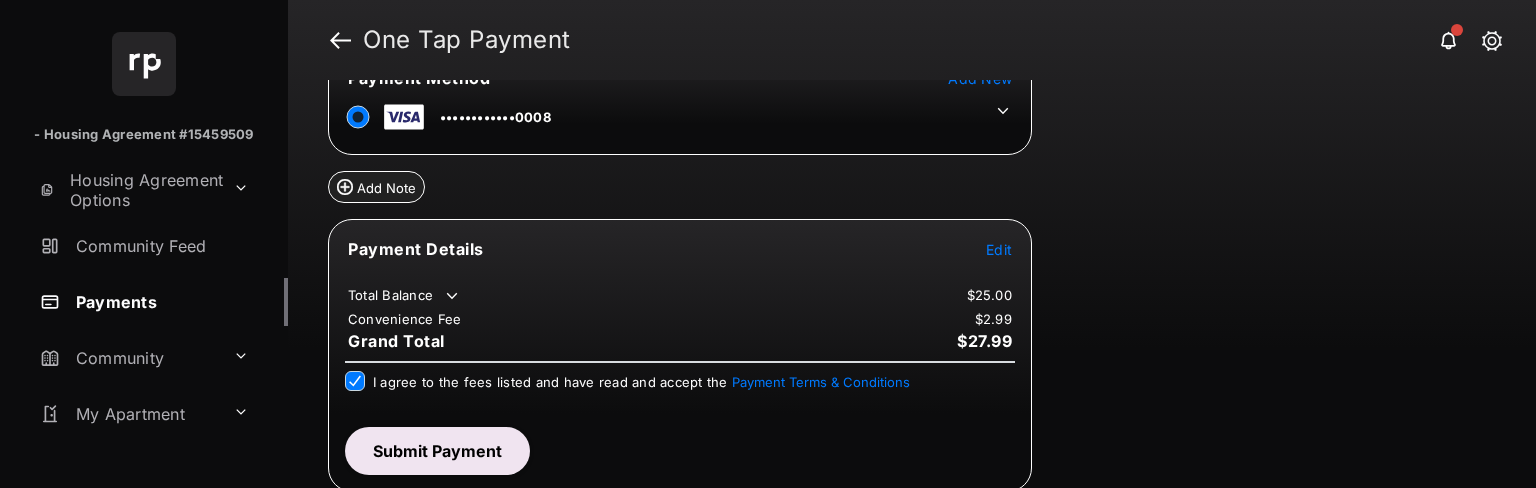 click on "Submit Payment" at bounding box center (437, 451) 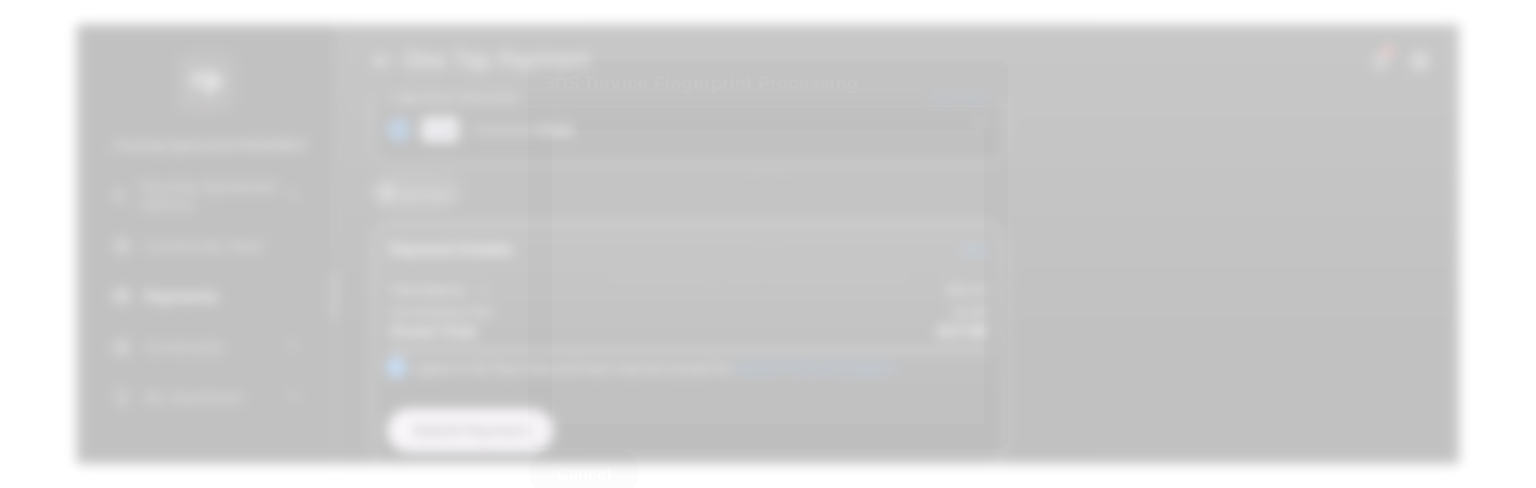 scroll, scrollTop: 0, scrollLeft: 0, axis: both 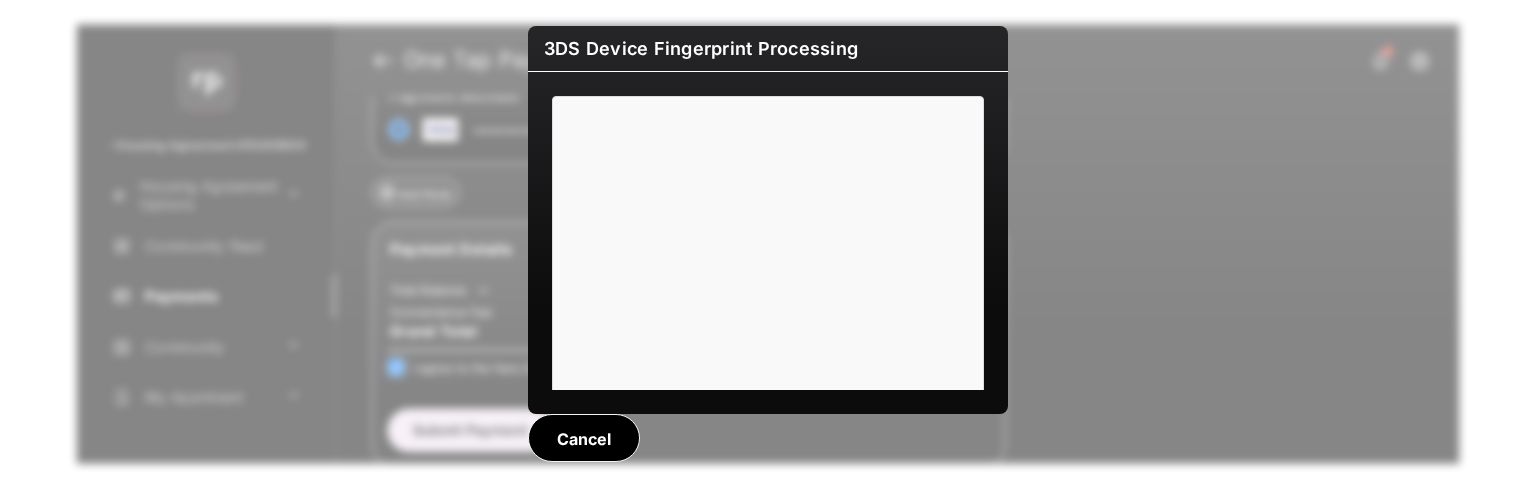 click on "Cancel" at bounding box center (584, 438) 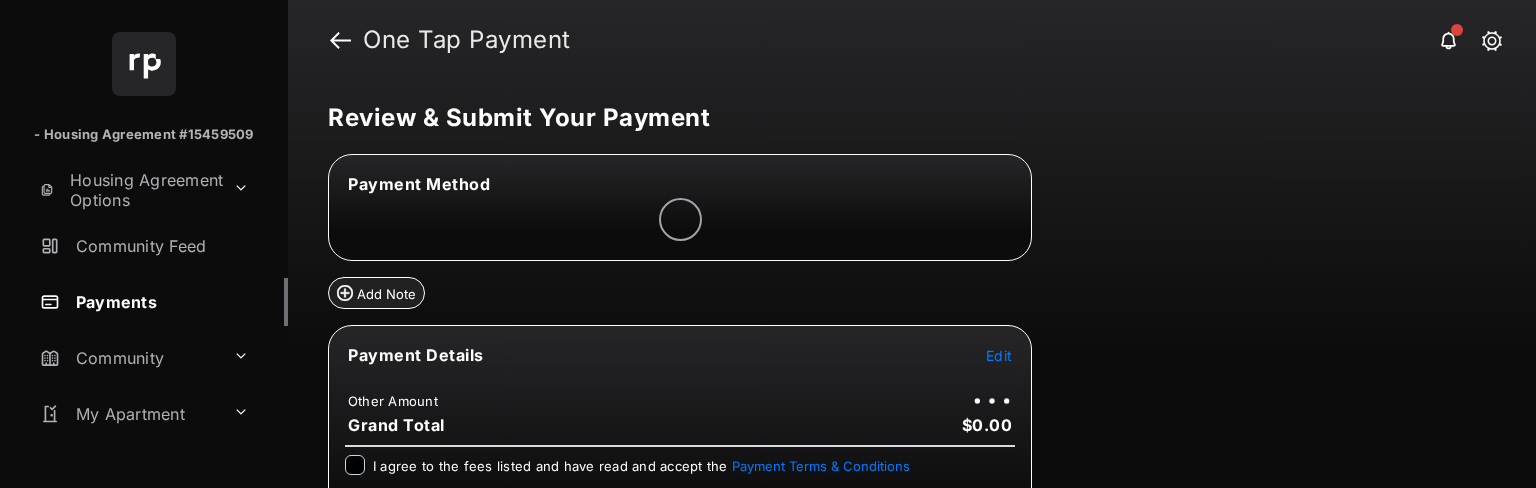 scroll, scrollTop: 0, scrollLeft: 0, axis: both 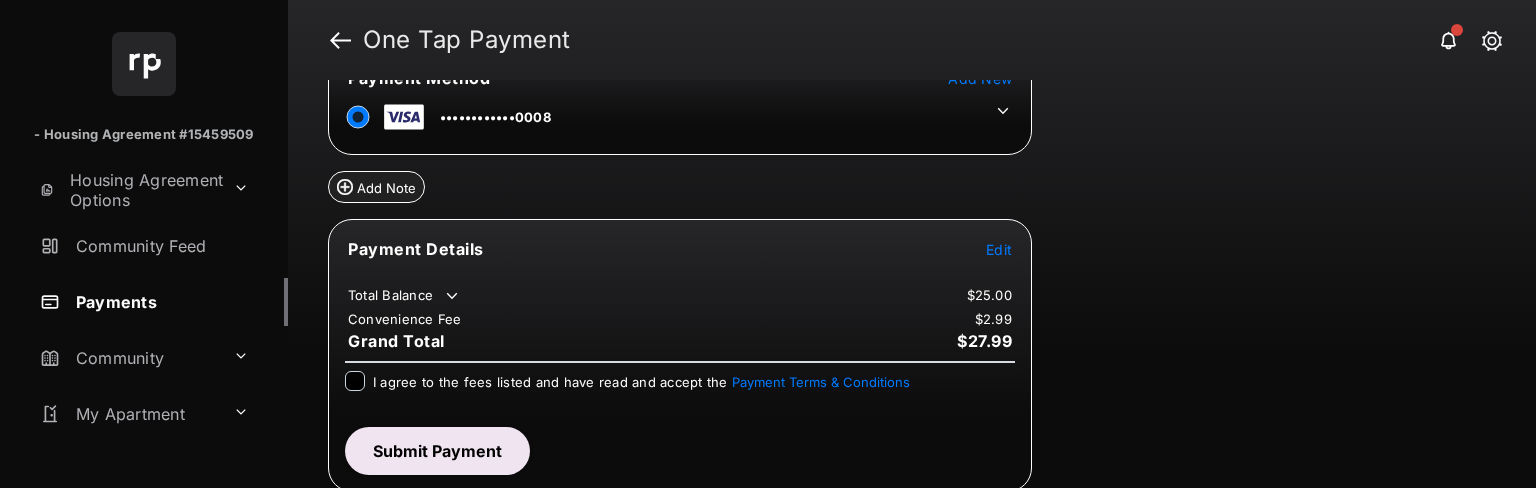 click on "I agree to the fees listed and have read and accept the   Payment Terms & Conditions" at bounding box center [680, 391] 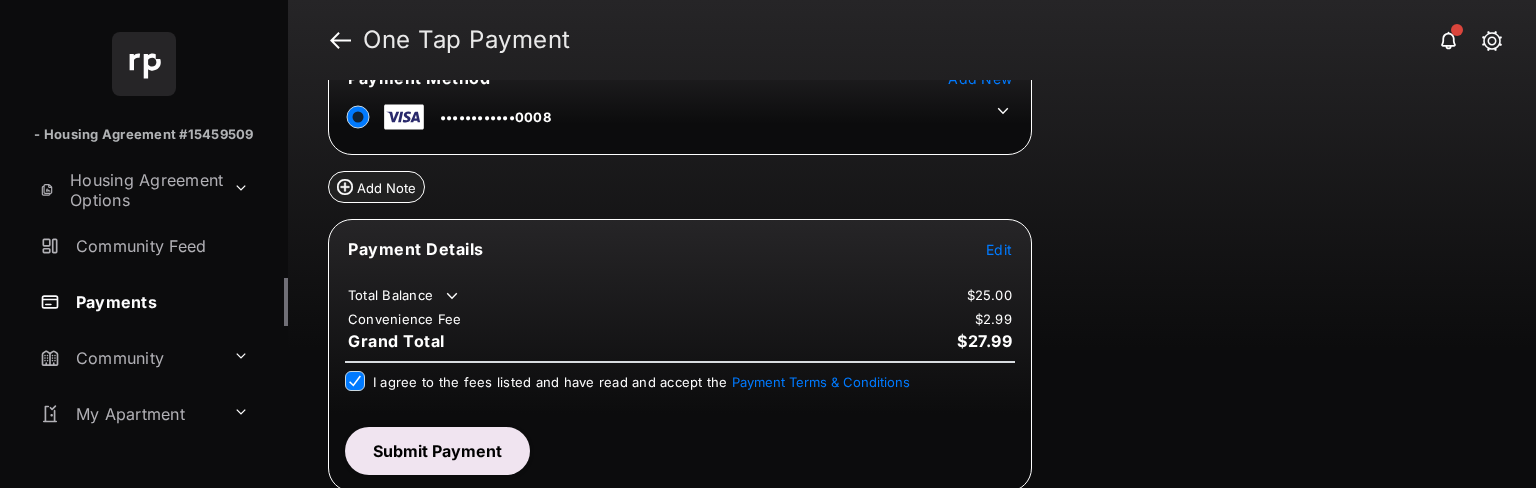 click on "Submit Payment" at bounding box center [437, 451] 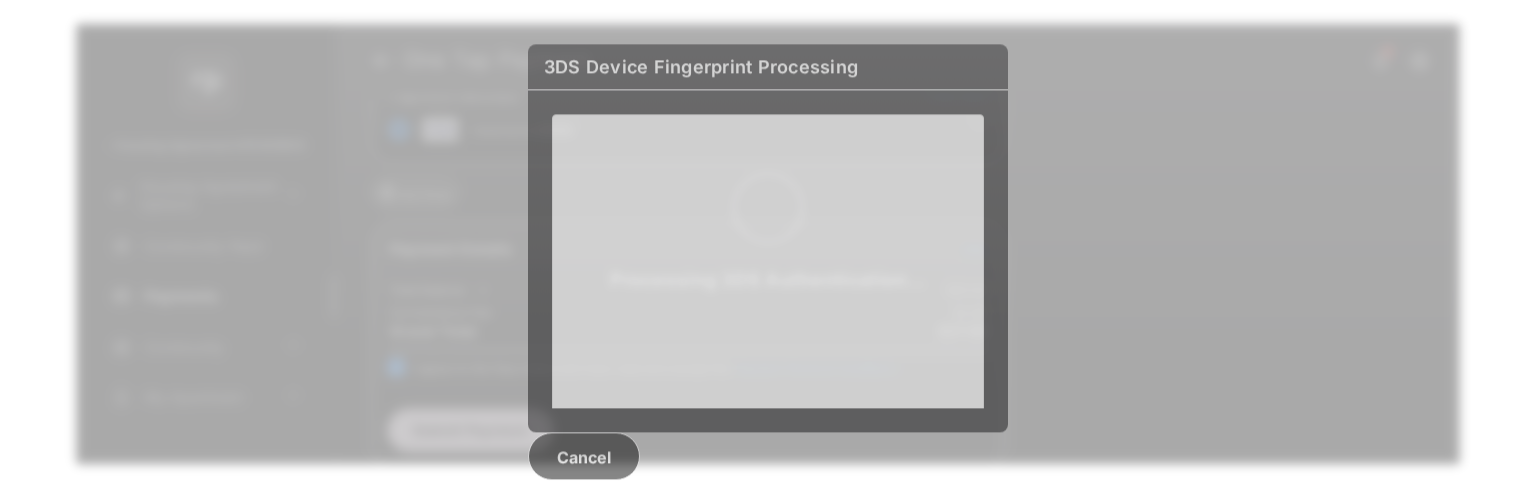 scroll, scrollTop: 0, scrollLeft: 0, axis: both 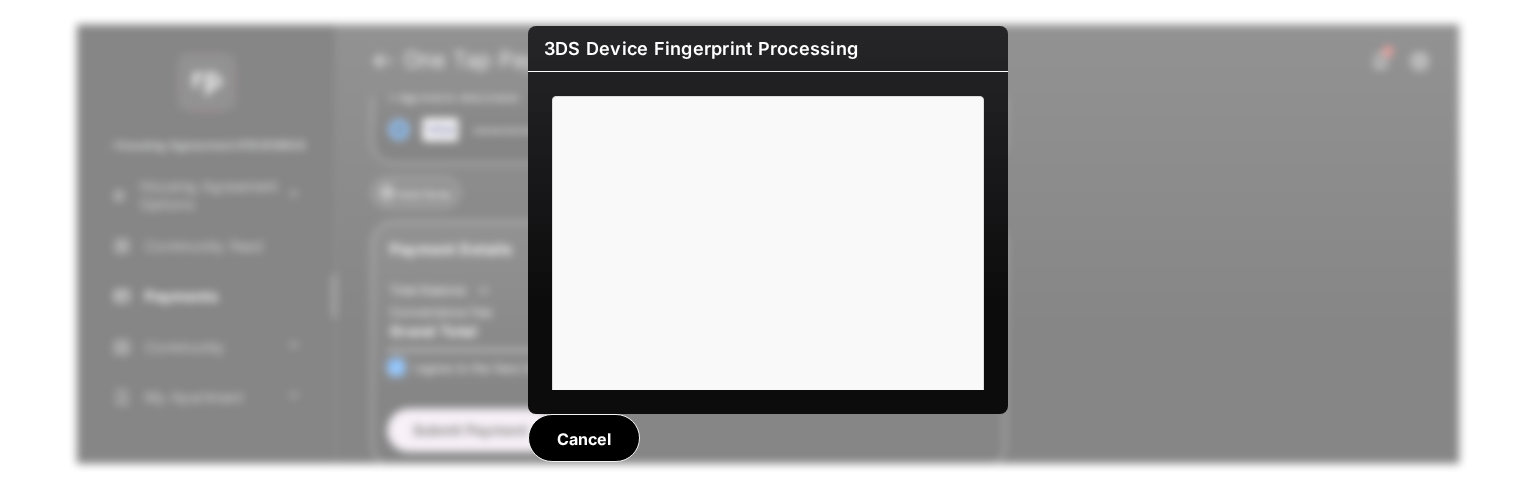 click on "Cancel" at bounding box center (584, 438) 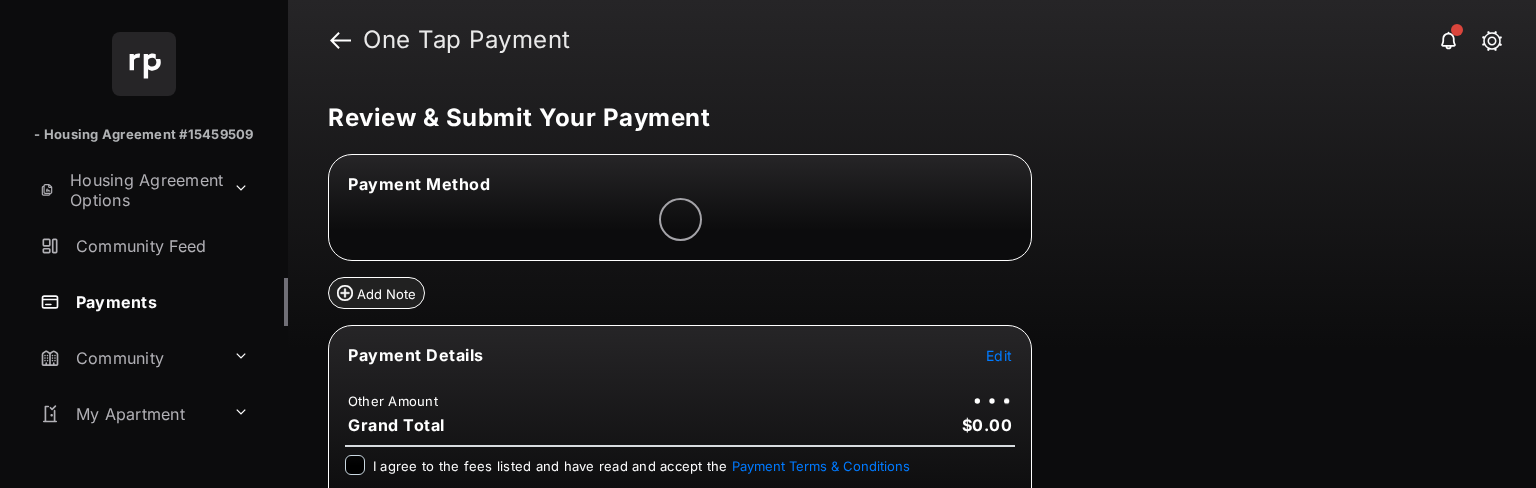 scroll, scrollTop: 0, scrollLeft: 0, axis: both 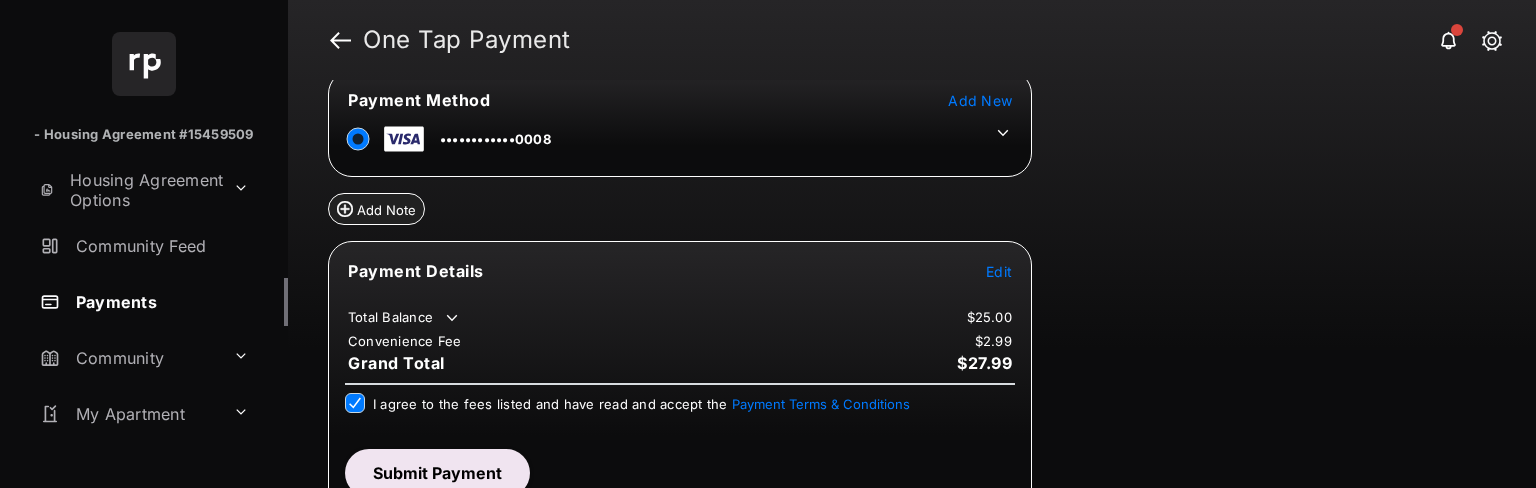 click on "Submit Payment" at bounding box center (437, 473) 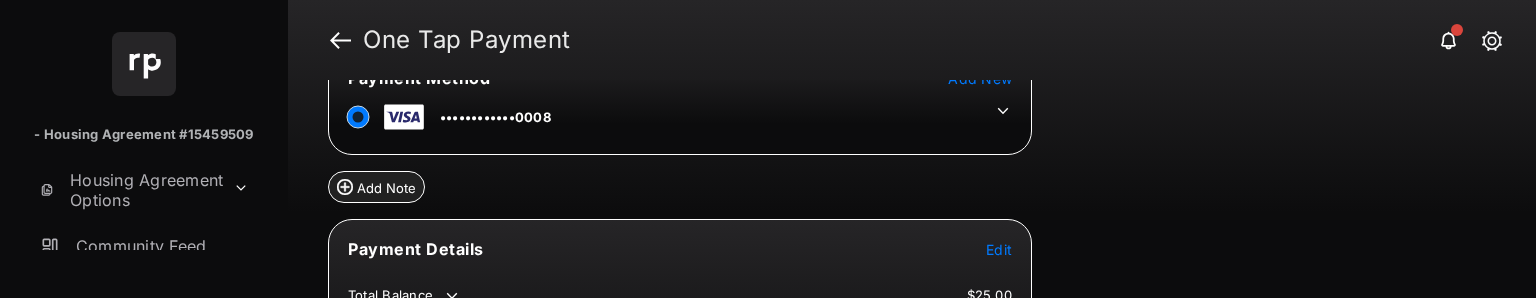 scroll, scrollTop: 96, scrollLeft: 0, axis: vertical 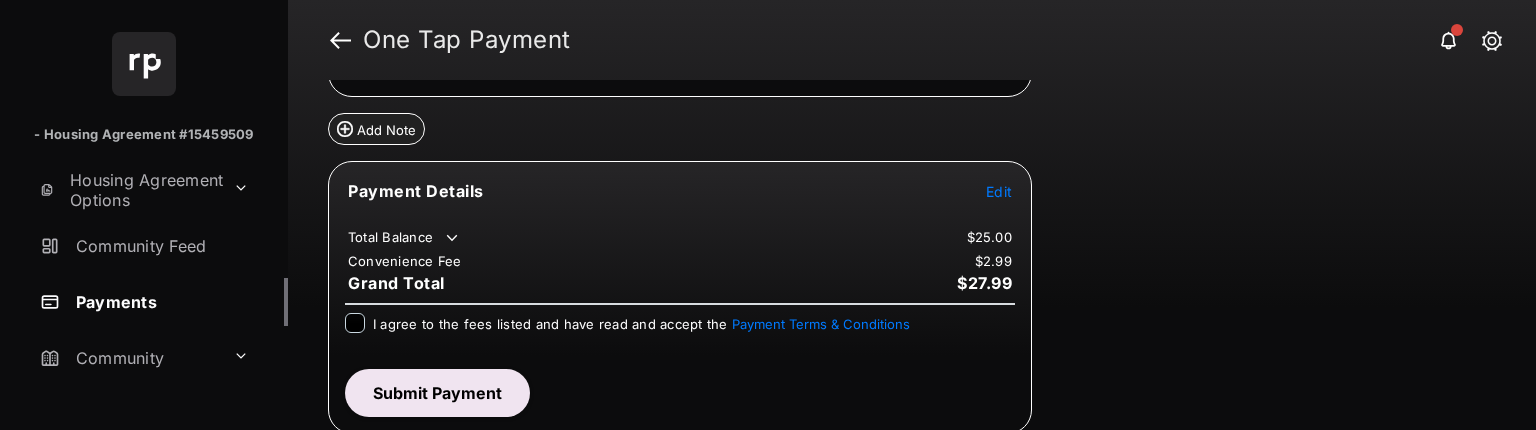 click on "I agree to the fees listed and have read and accept the   Payment Terms & Conditions" at bounding box center (641, 324) 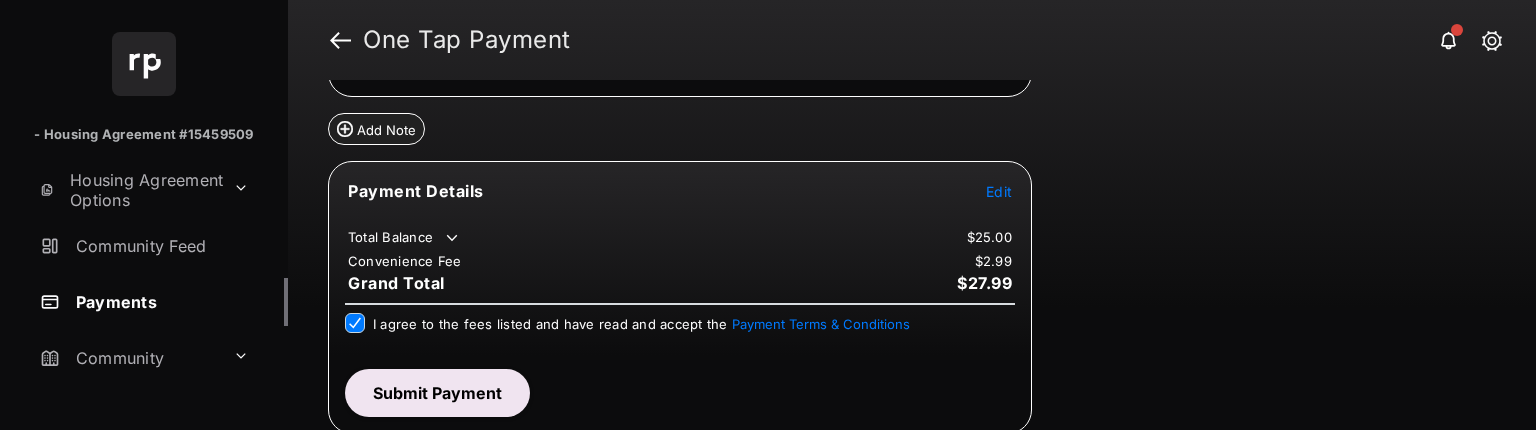 click on "Submit Payment" at bounding box center [437, 393] 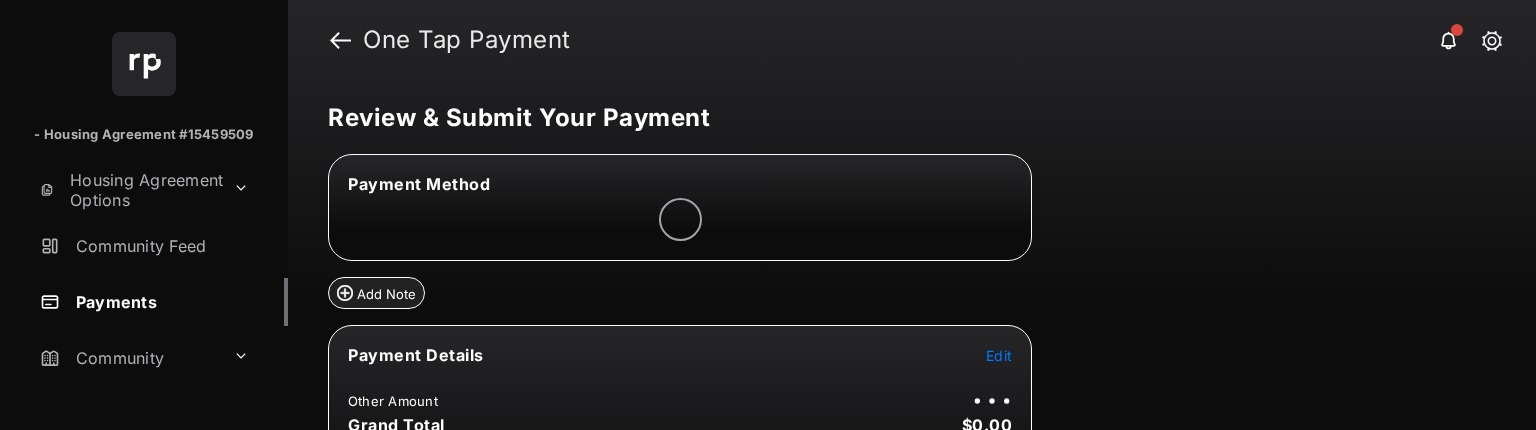 scroll, scrollTop: 0, scrollLeft: 0, axis: both 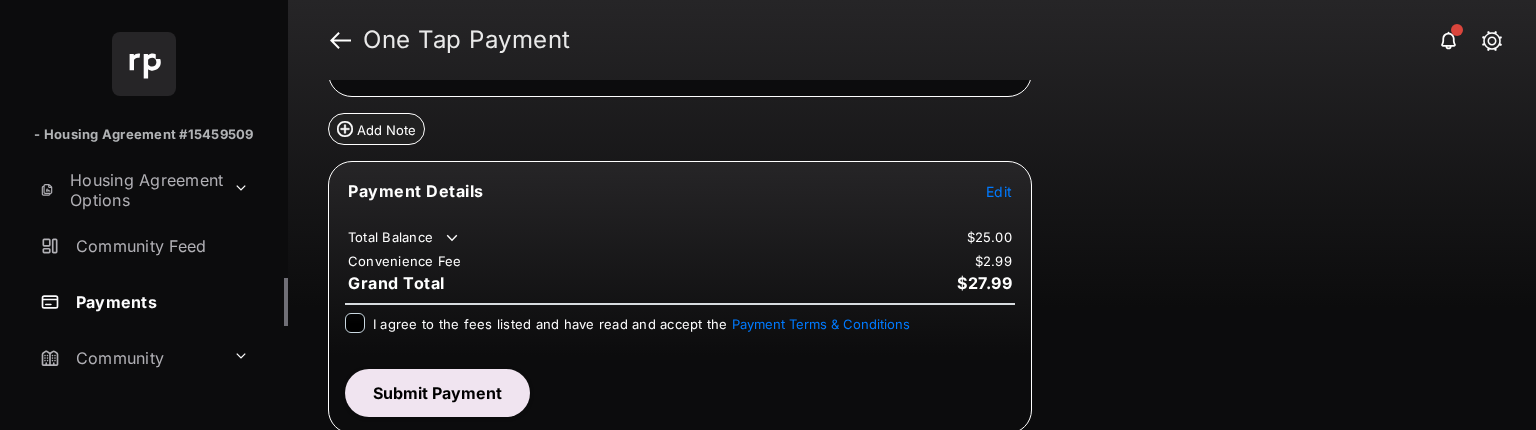 click on "I agree to the fees listed and have read and accept the   Payment Terms & Conditions" at bounding box center (641, 324) 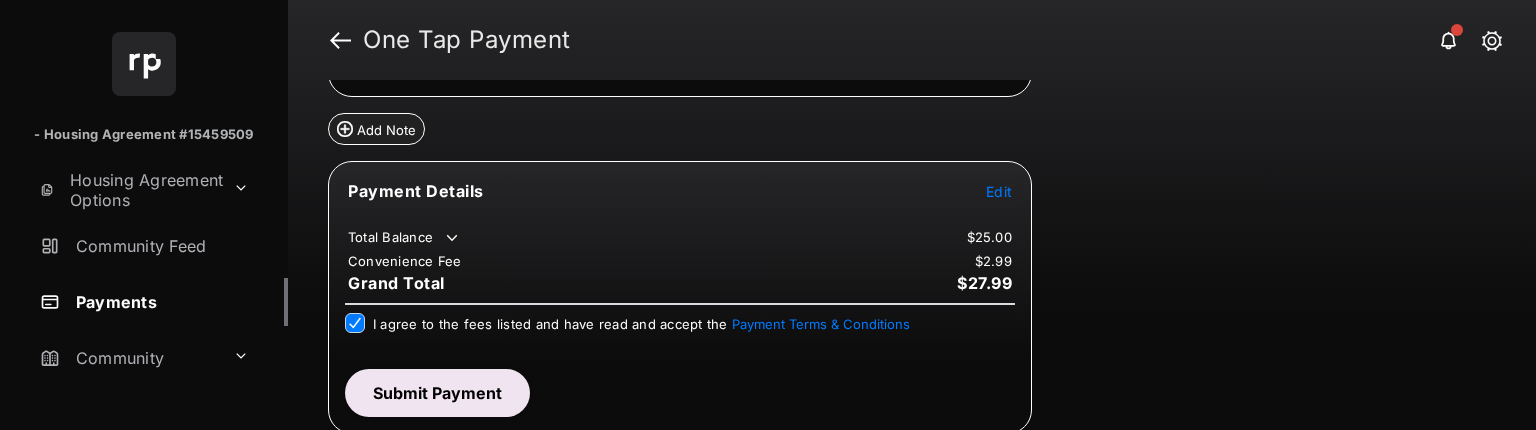 click on "Submit Payment" at bounding box center (437, 393) 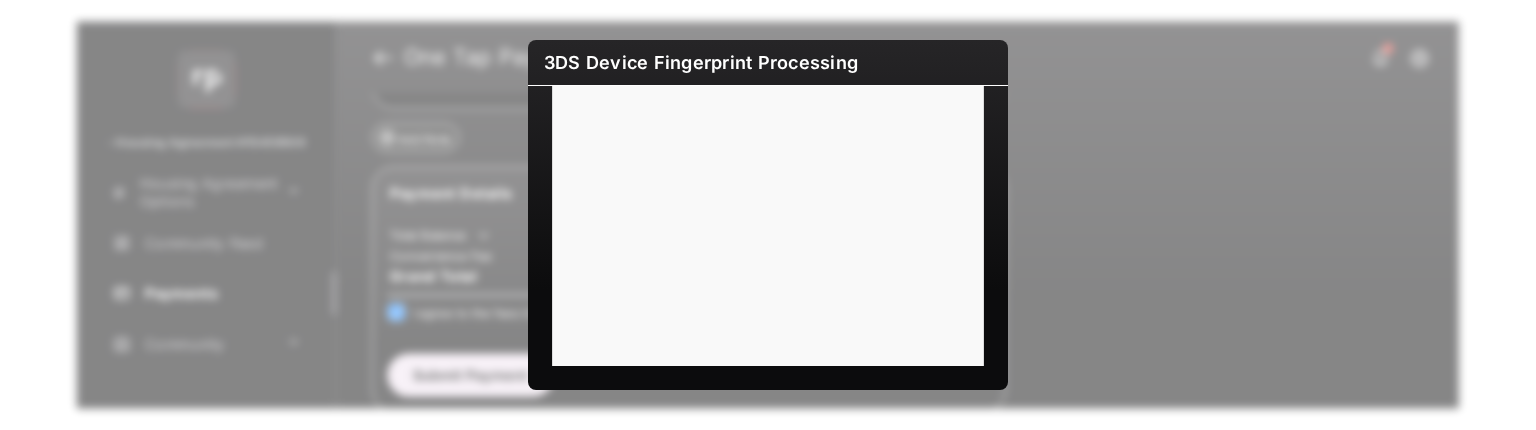 scroll, scrollTop: 0, scrollLeft: 0, axis: both 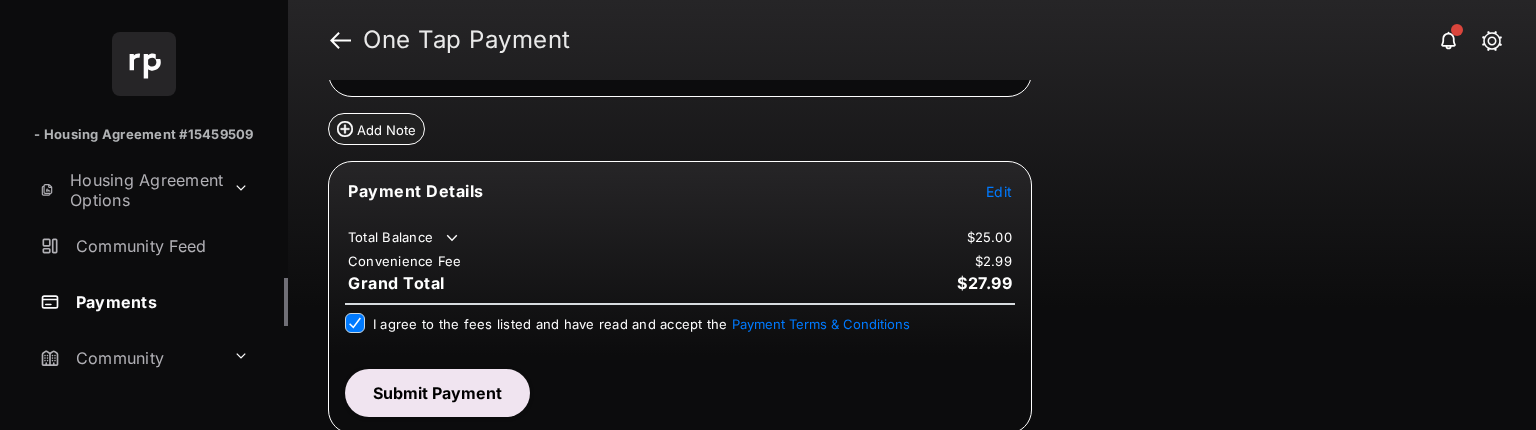 click on "Submit Payment" at bounding box center (437, 393) 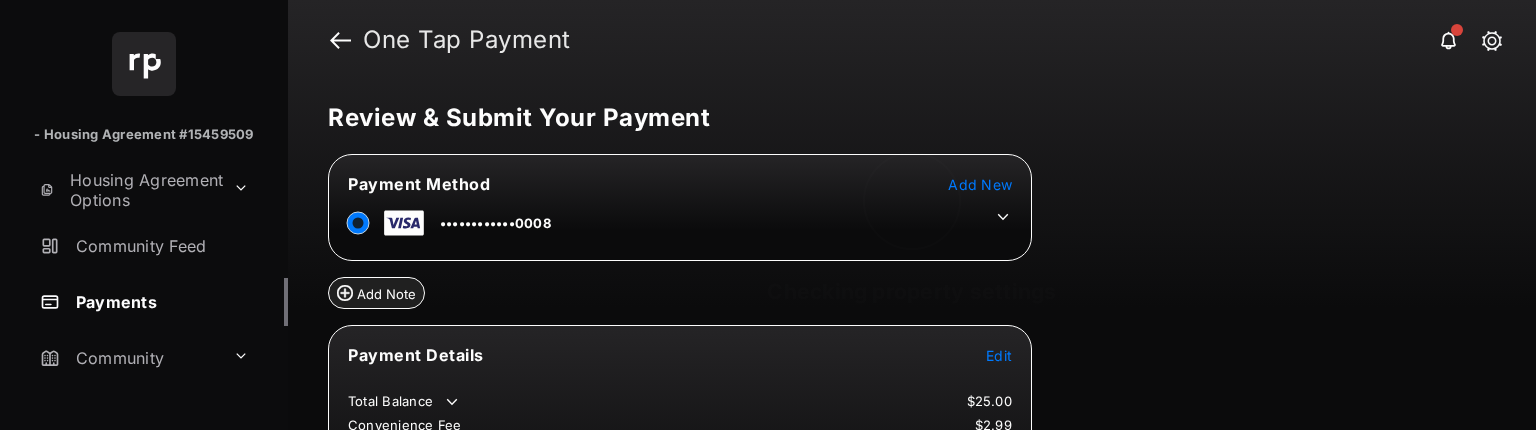 scroll, scrollTop: 0, scrollLeft: 0, axis: both 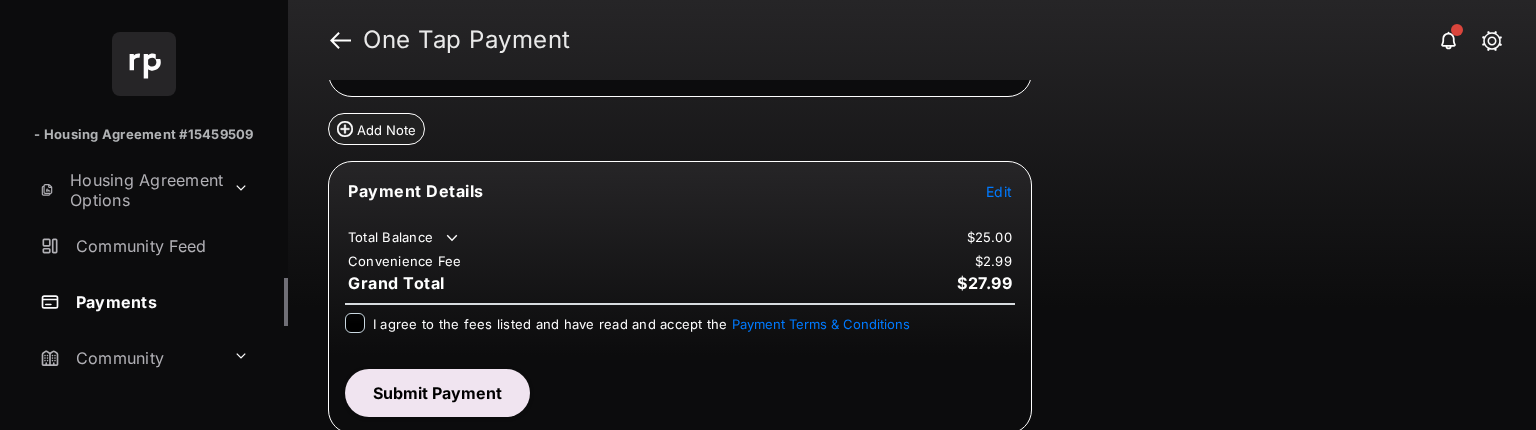 click on "I agree to the fees listed and have read and accept the   Payment Terms & Conditions" at bounding box center [641, 323] 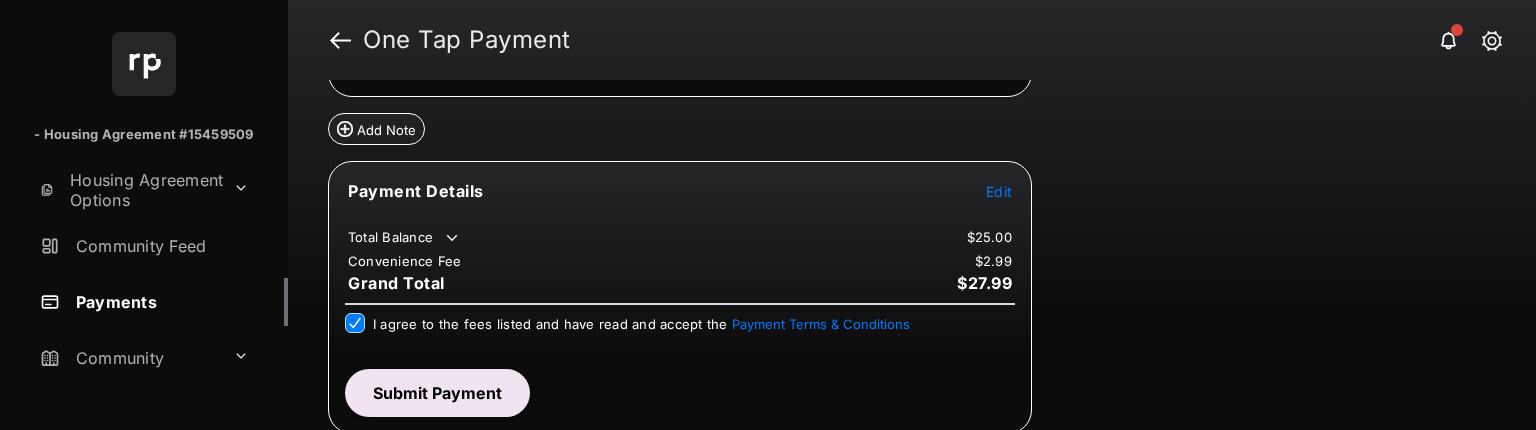 click on "Submit Payment" at bounding box center [437, 393] 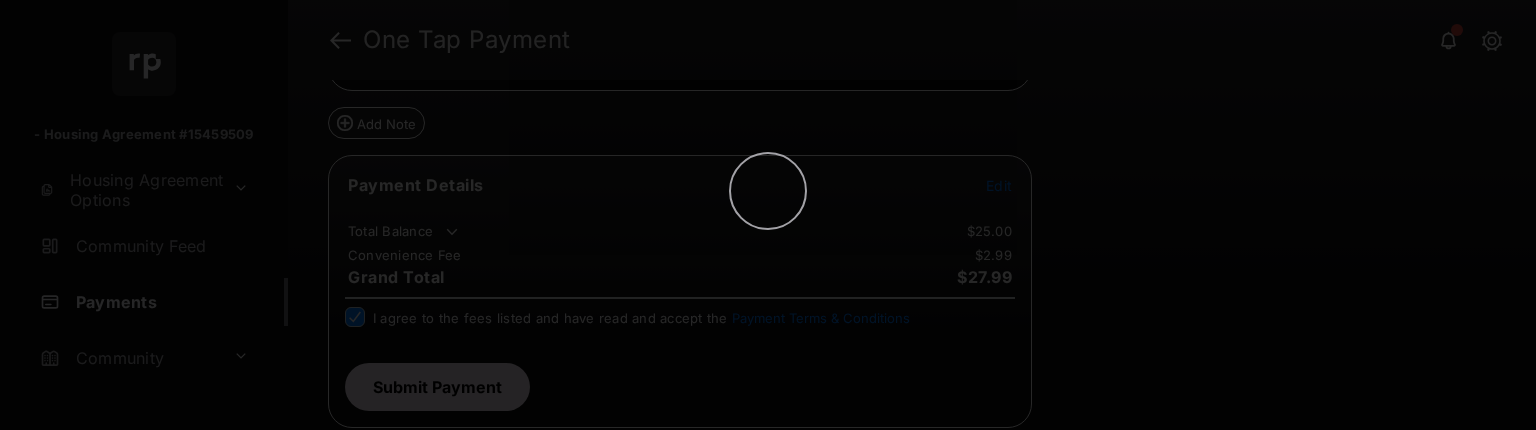 scroll, scrollTop: 164, scrollLeft: 0, axis: vertical 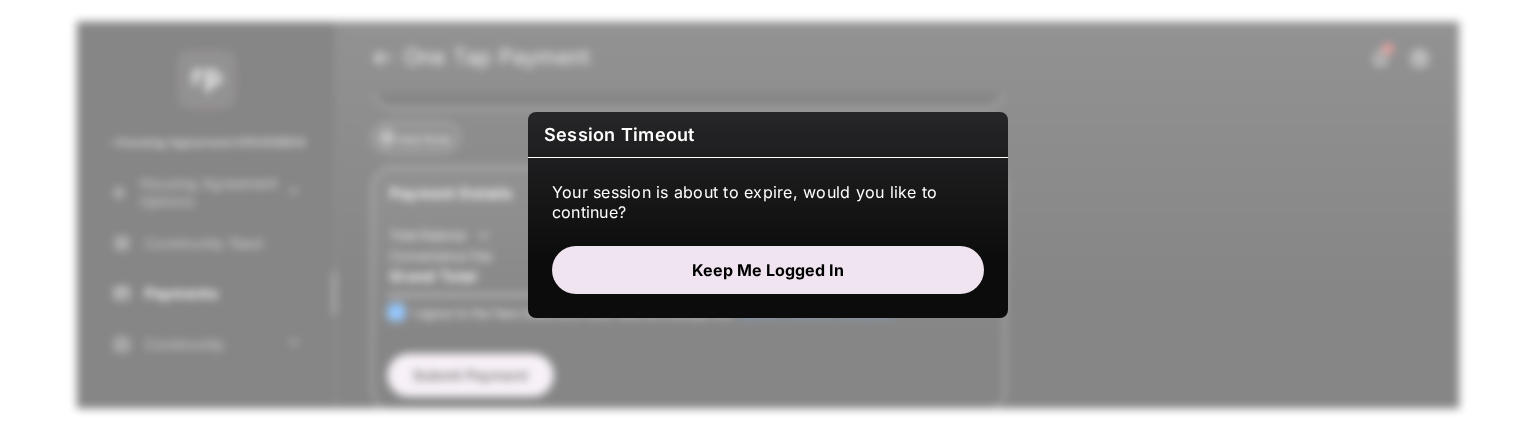 click on "Session Timeout Your session is about to expire, would you like to continue? Keep me logged in" at bounding box center [768, 215] 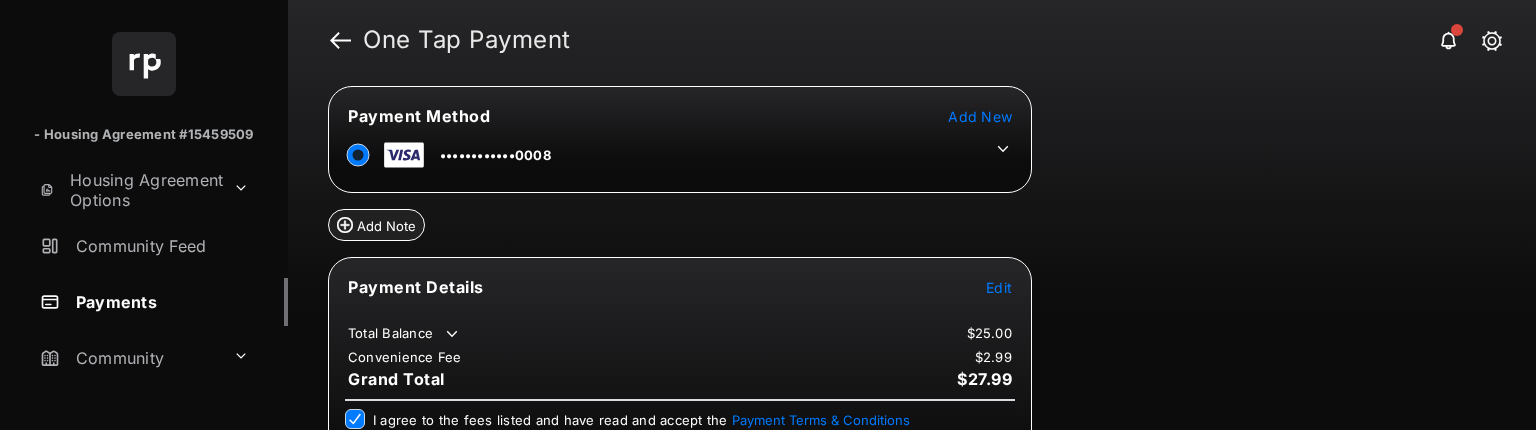 scroll, scrollTop: 164, scrollLeft: 0, axis: vertical 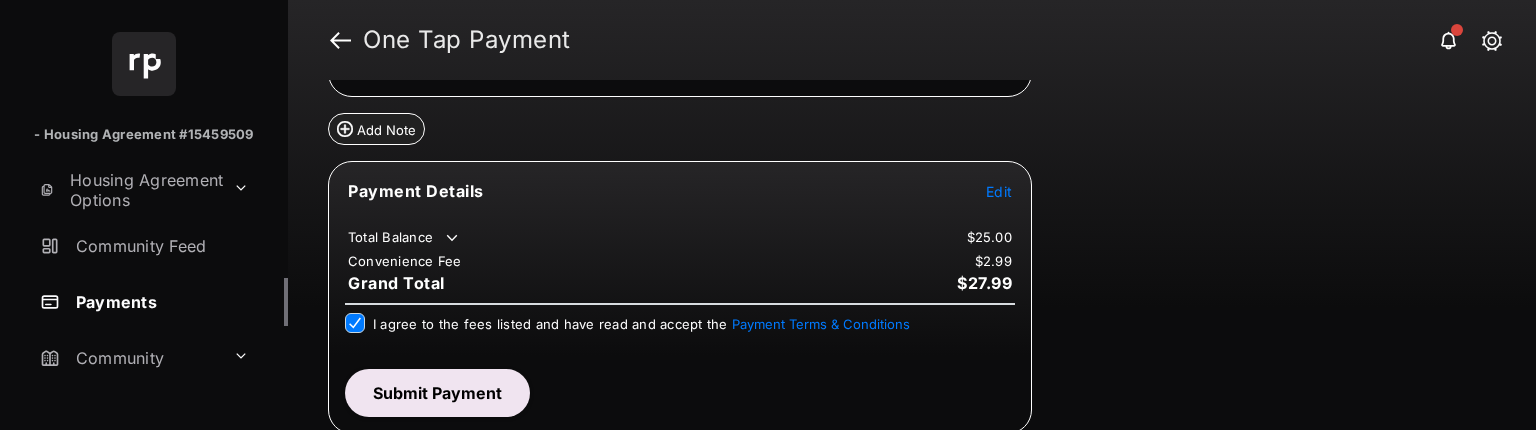 click on "Submit Payment" at bounding box center [437, 393] 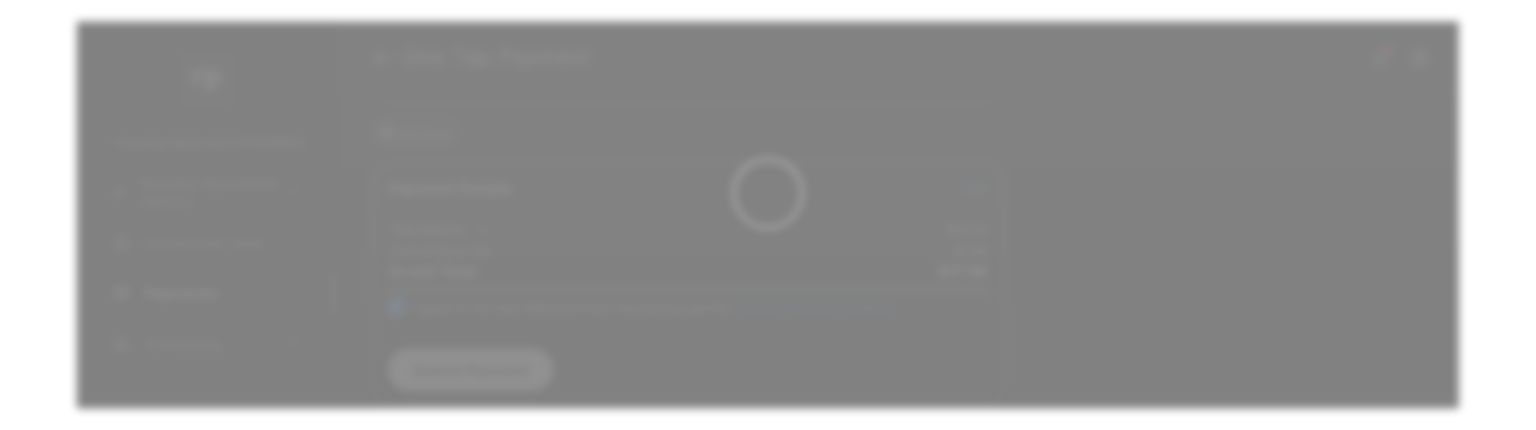 scroll, scrollTop: 164, scrollLeft: 0, axis: vertical 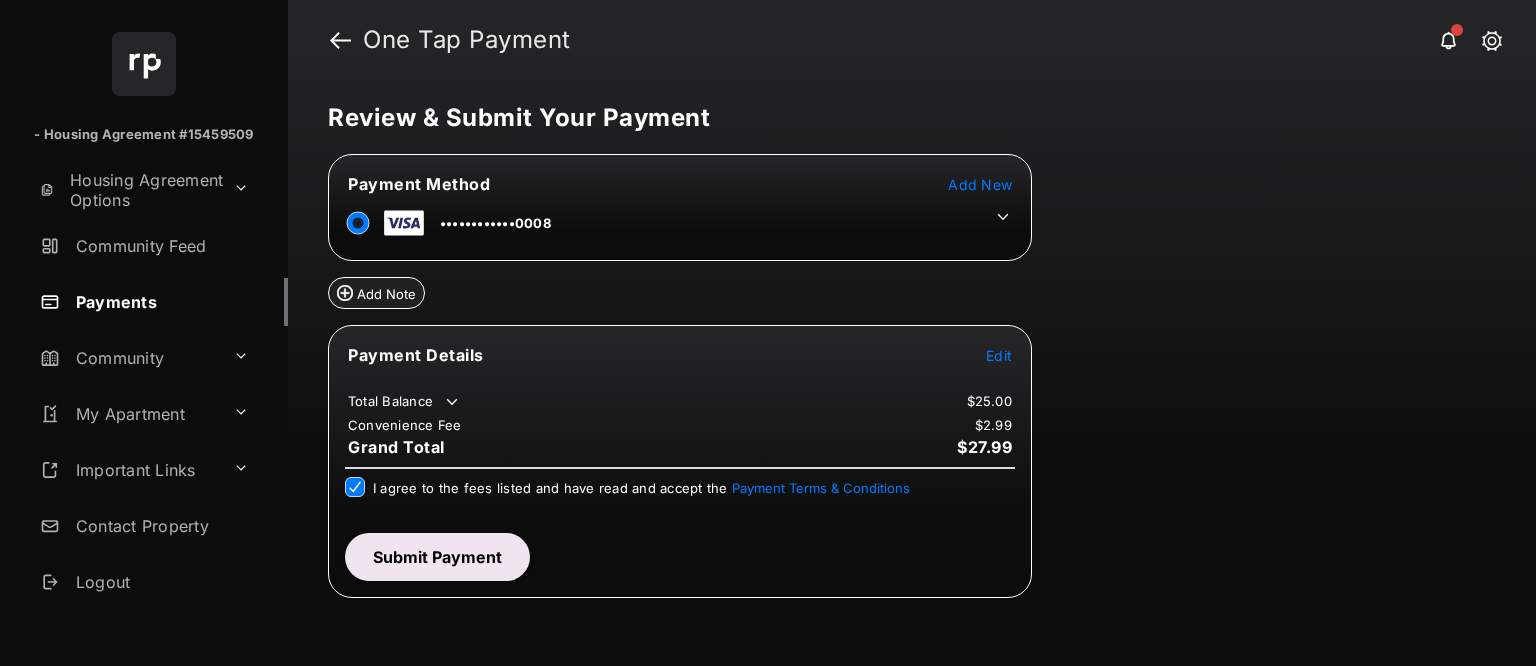 click at bounding box center [680, 468] 